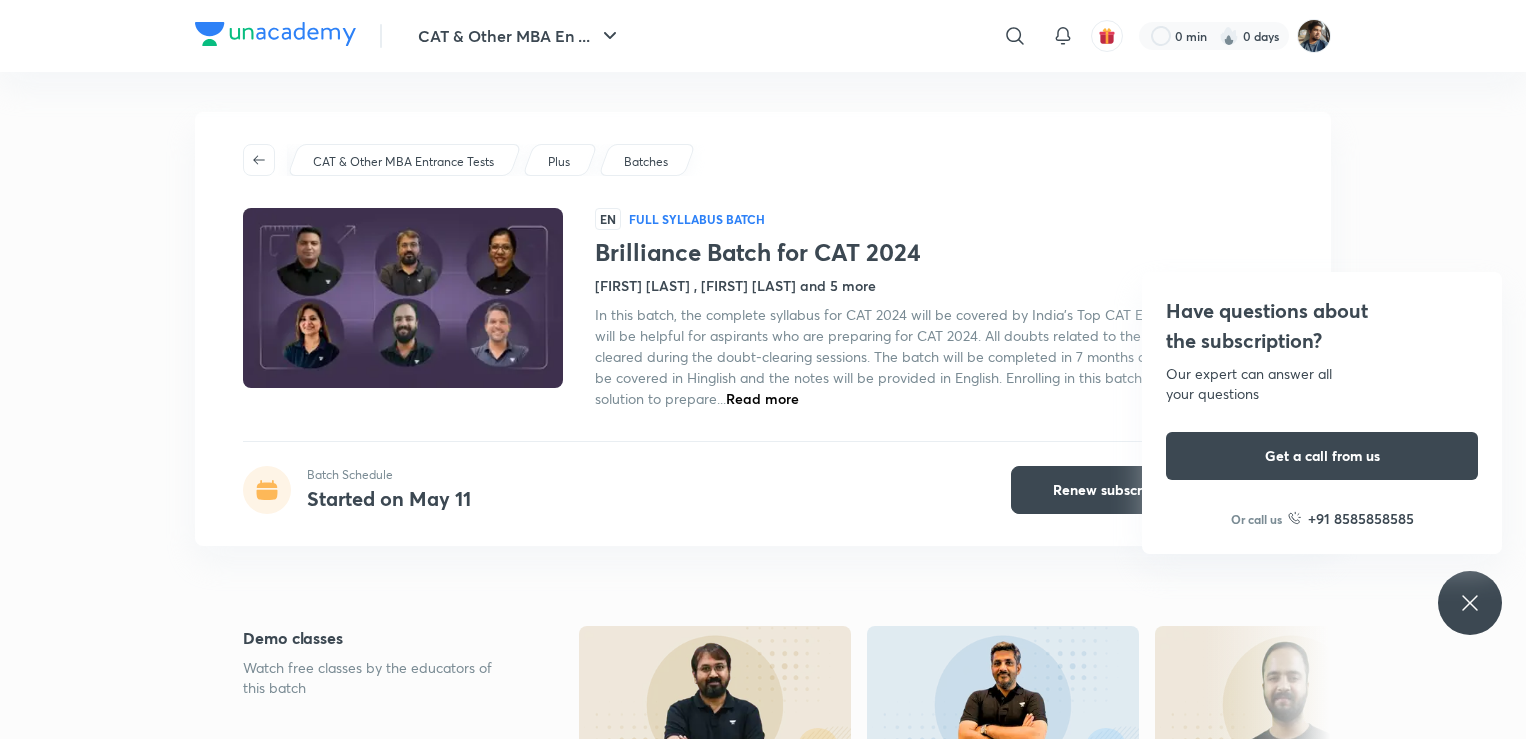 scroll, scrollTop: 0, scrollLeft: 0, axis: both 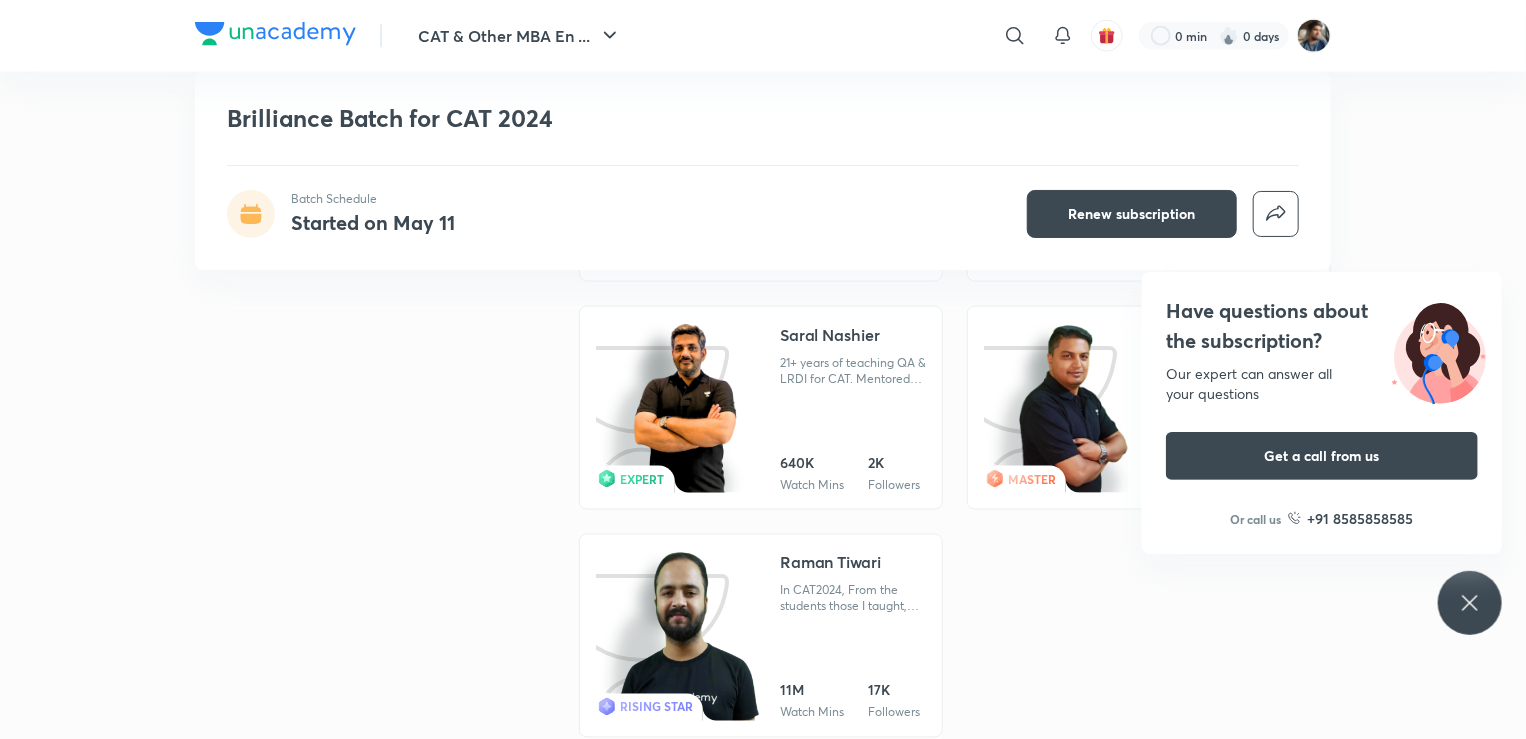 click at bounding box center [275, 34] 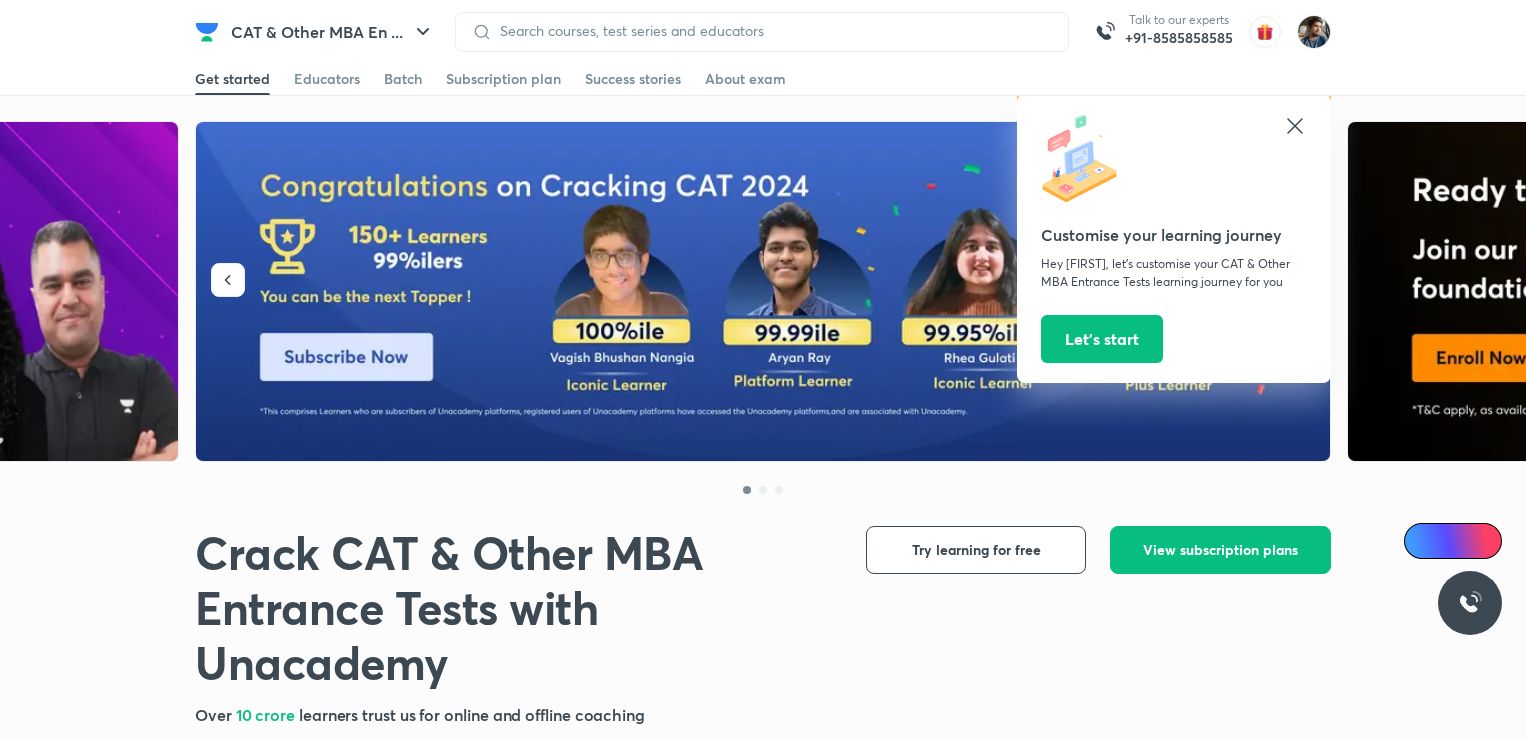 scroll, scrollTop: 400, scrollLeft: 0, axis: vertical 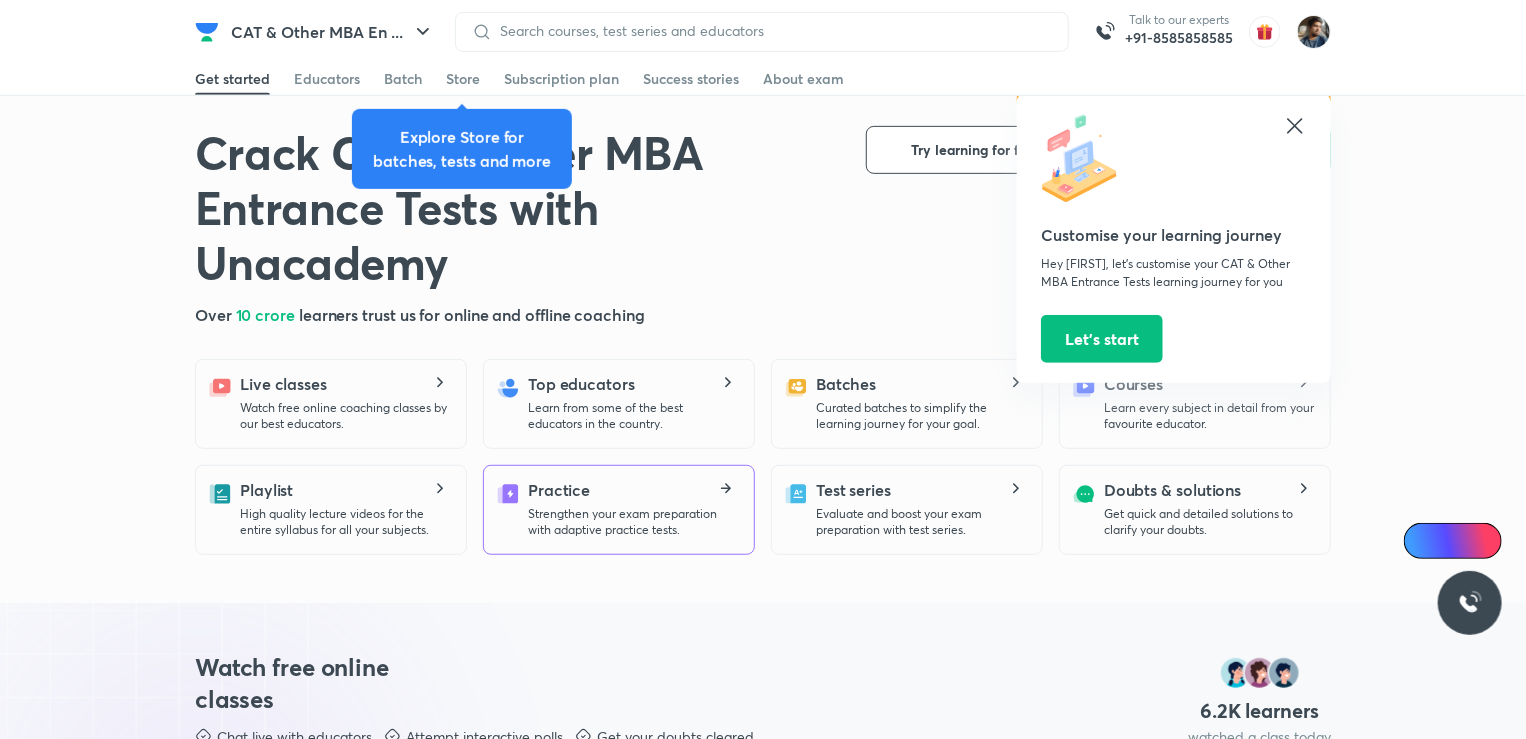 click on "Strengthen your exam preparation with adaptive practice tests." at bounding box center [633, 522] 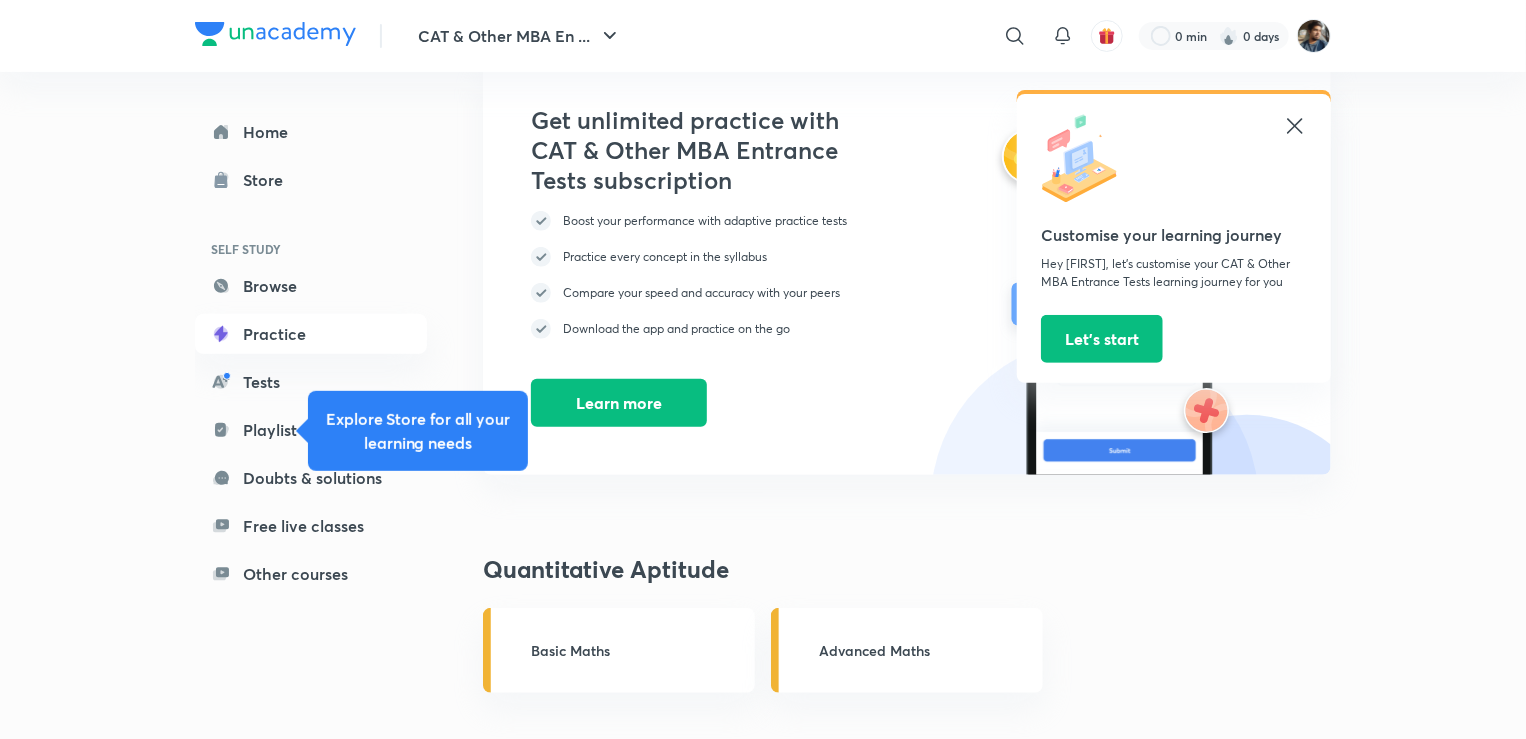 scroll, scrollTop: 500, scrollLeft: 0, axis: vertical 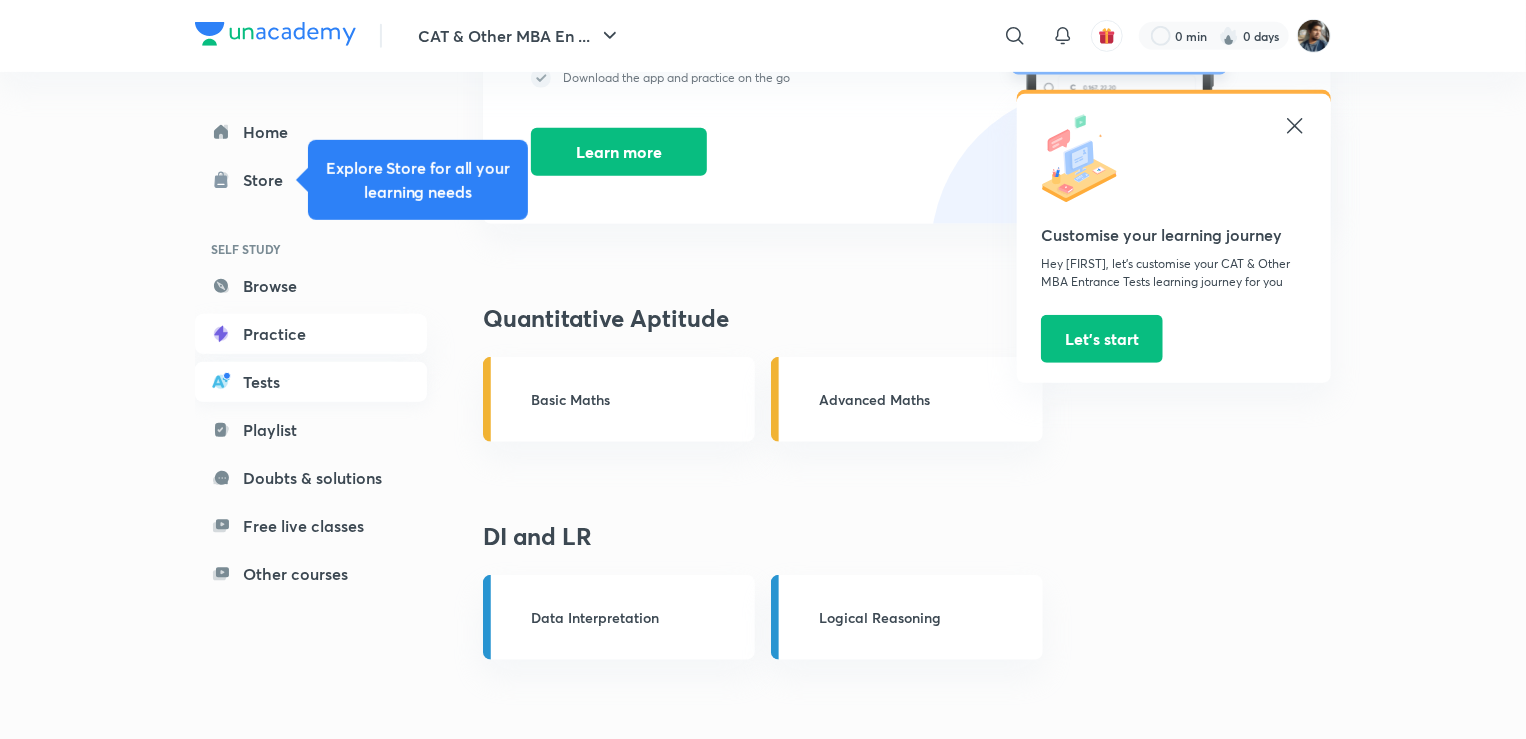 click on "Tests" at bounding box center (311, 382) 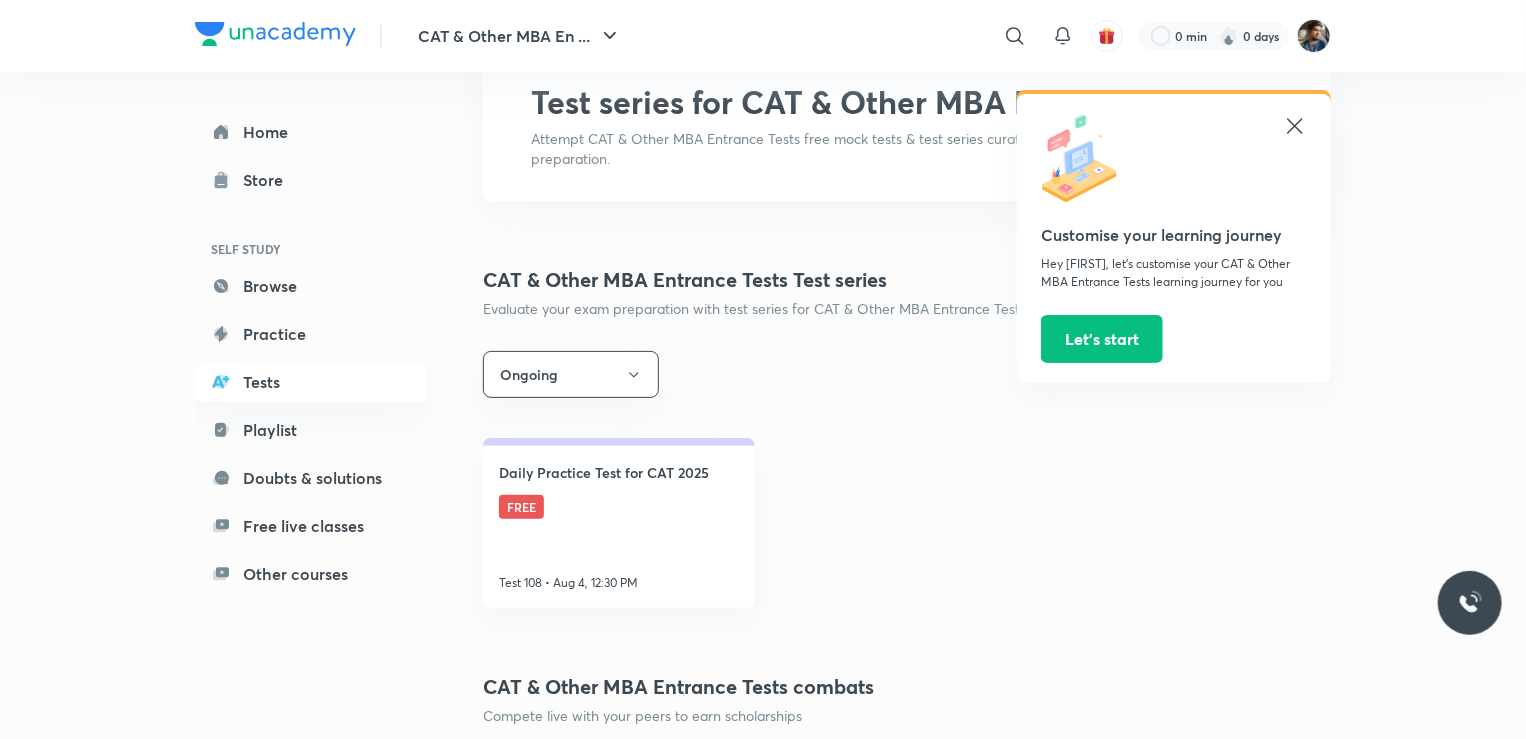 scroll, scrollTop: 300, scrollLeft: 0, axis: vertical 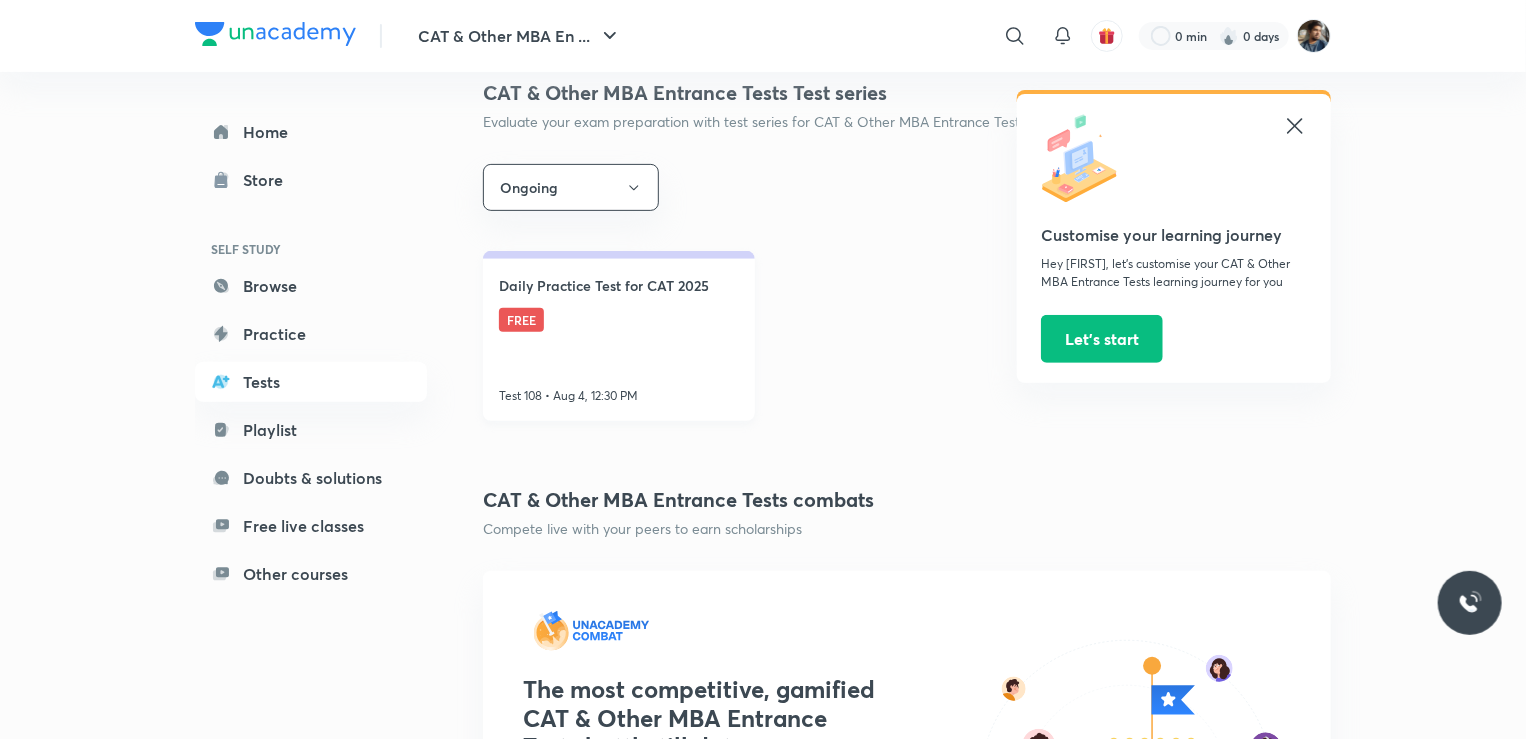click on "Daily Practice Test for CAT 2025 FREE Test 108 • Aug 4, 12:30 PM" at bounding box center (619, 336) 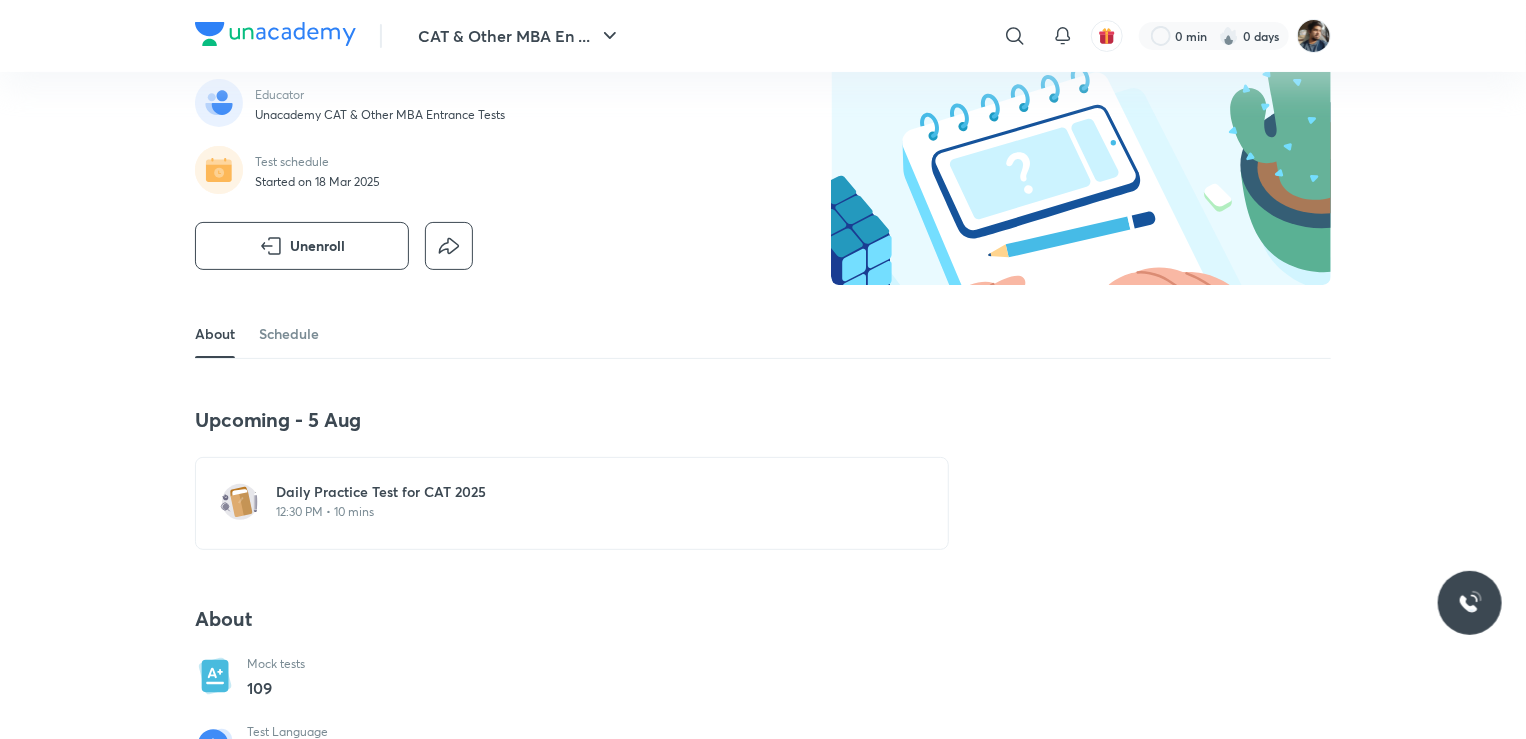 scroll, scrollTop: 200, scrollLeft: 0, axis: vertical 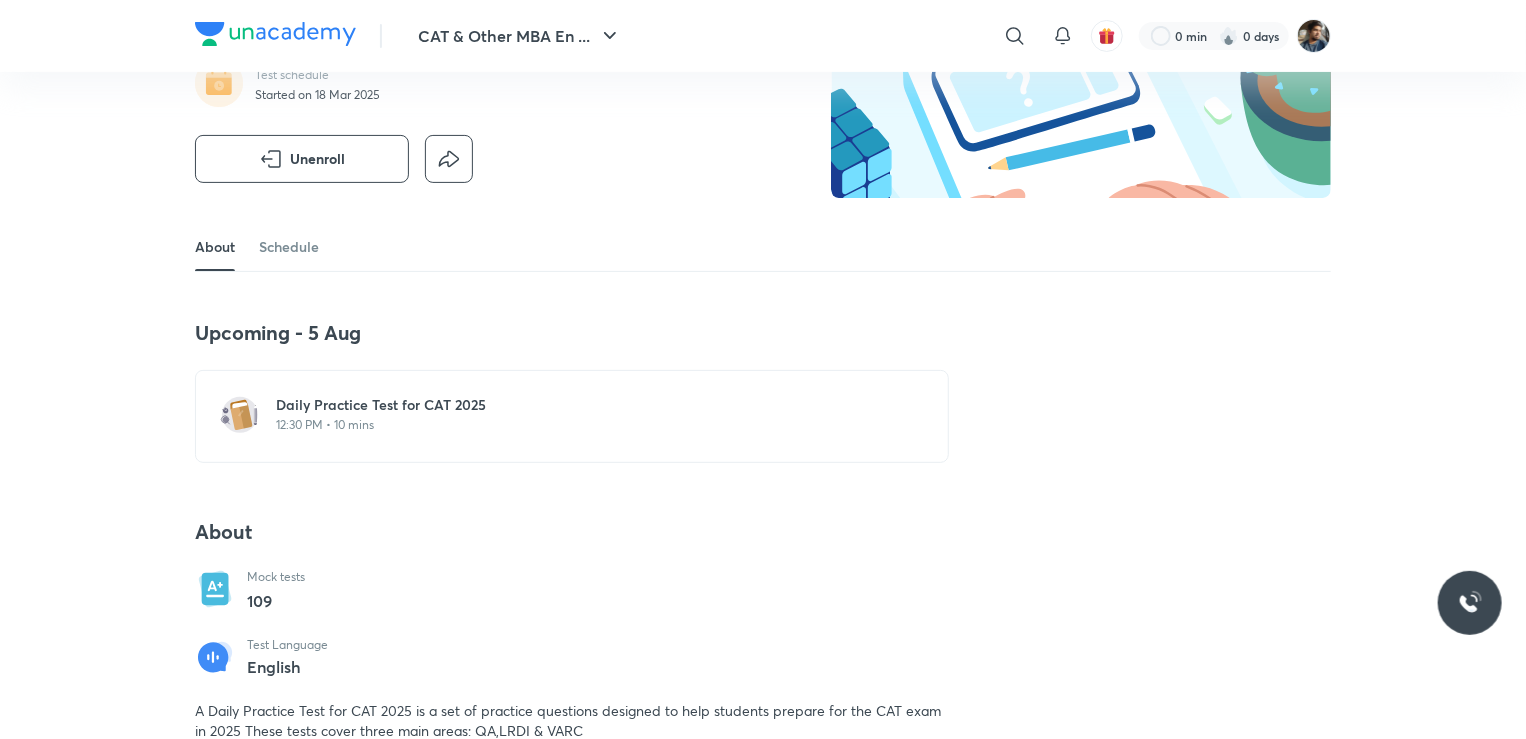 click on "Daily Practice Test for CAT 2025" at bounding box center (584, 405) 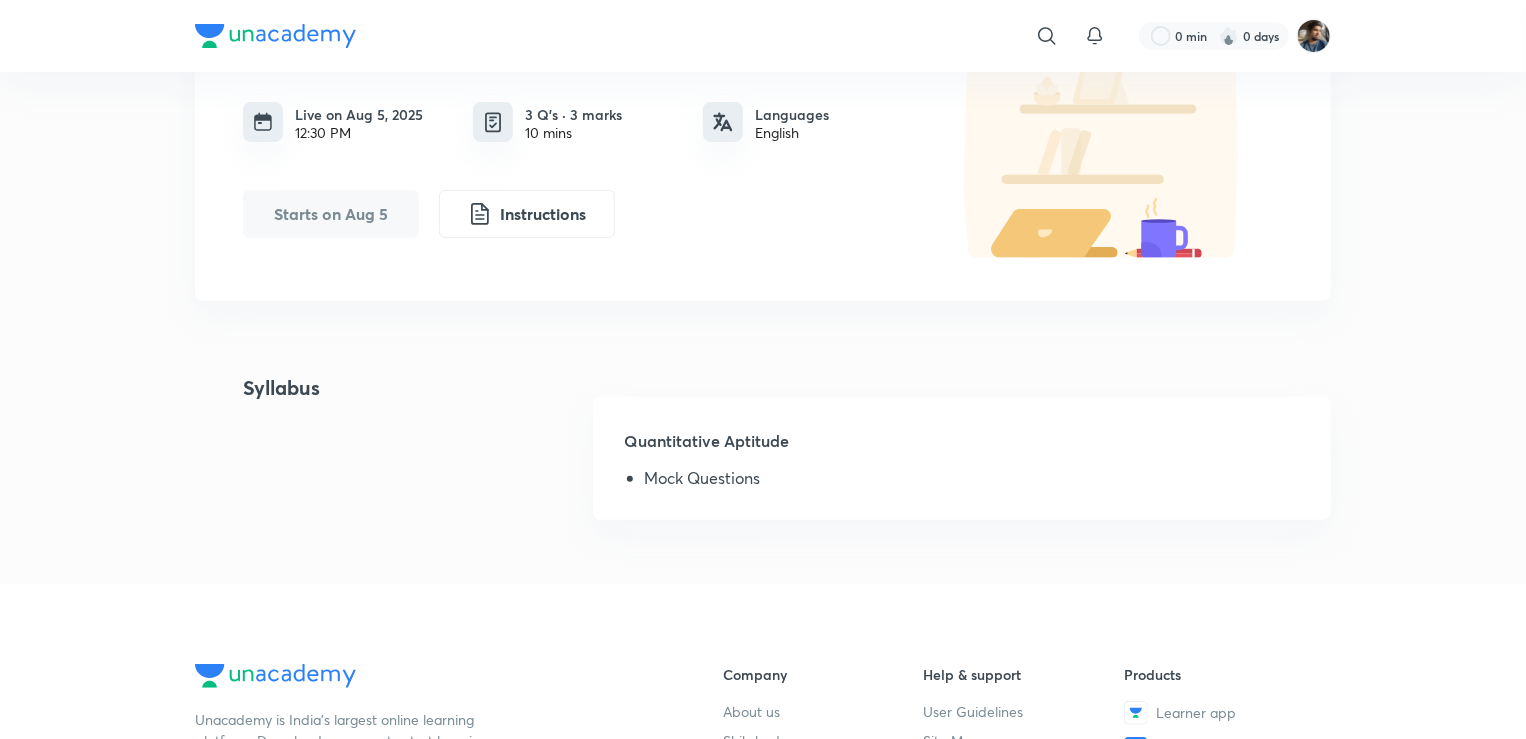 scroll, scrollTop: 0, scrollLeft: 0, axis: both 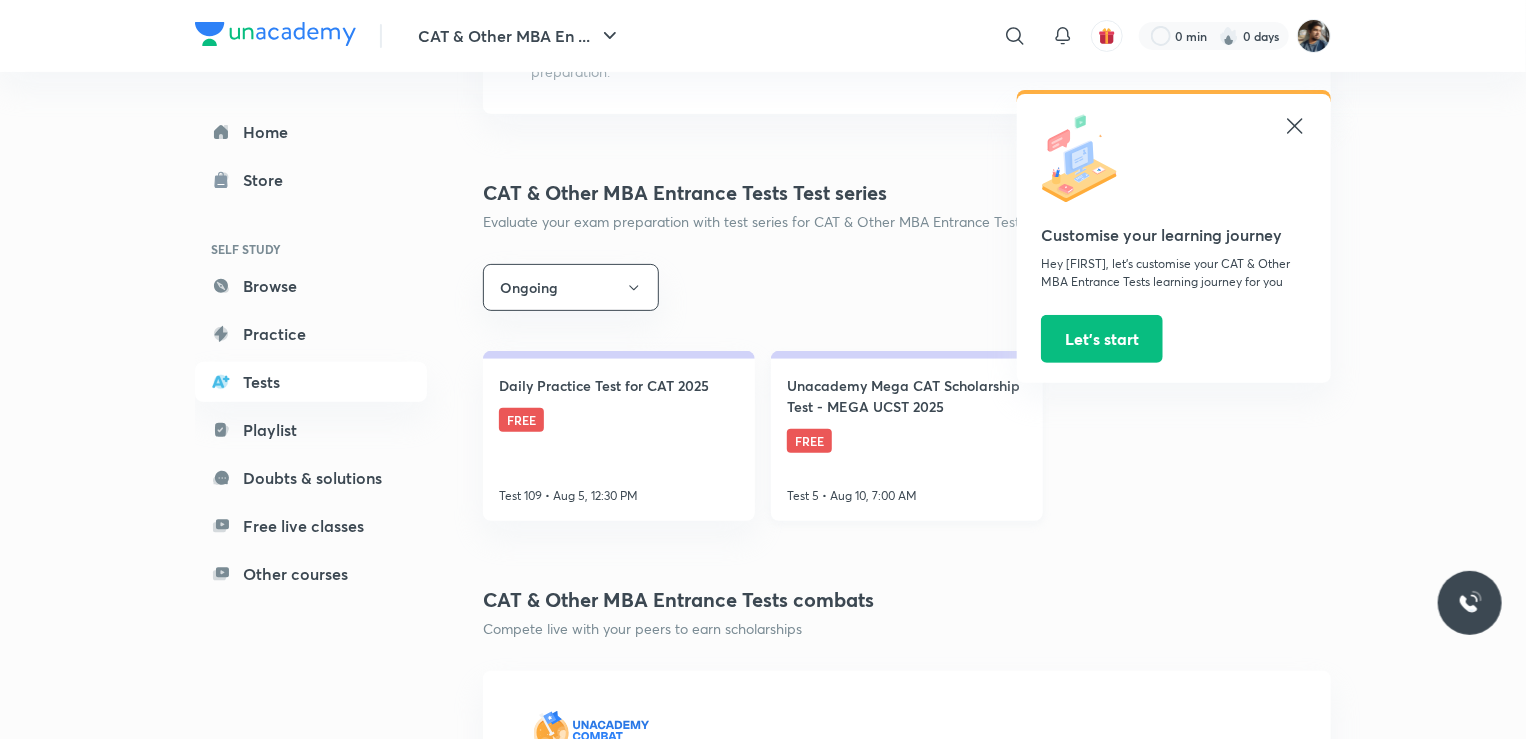 click on "Unacademy Mega CAT Scholarship Test - MEGA UCST 2025 FREE Test 5 • Aug 10, 7:00 AM" at bounding box center [907, 436] 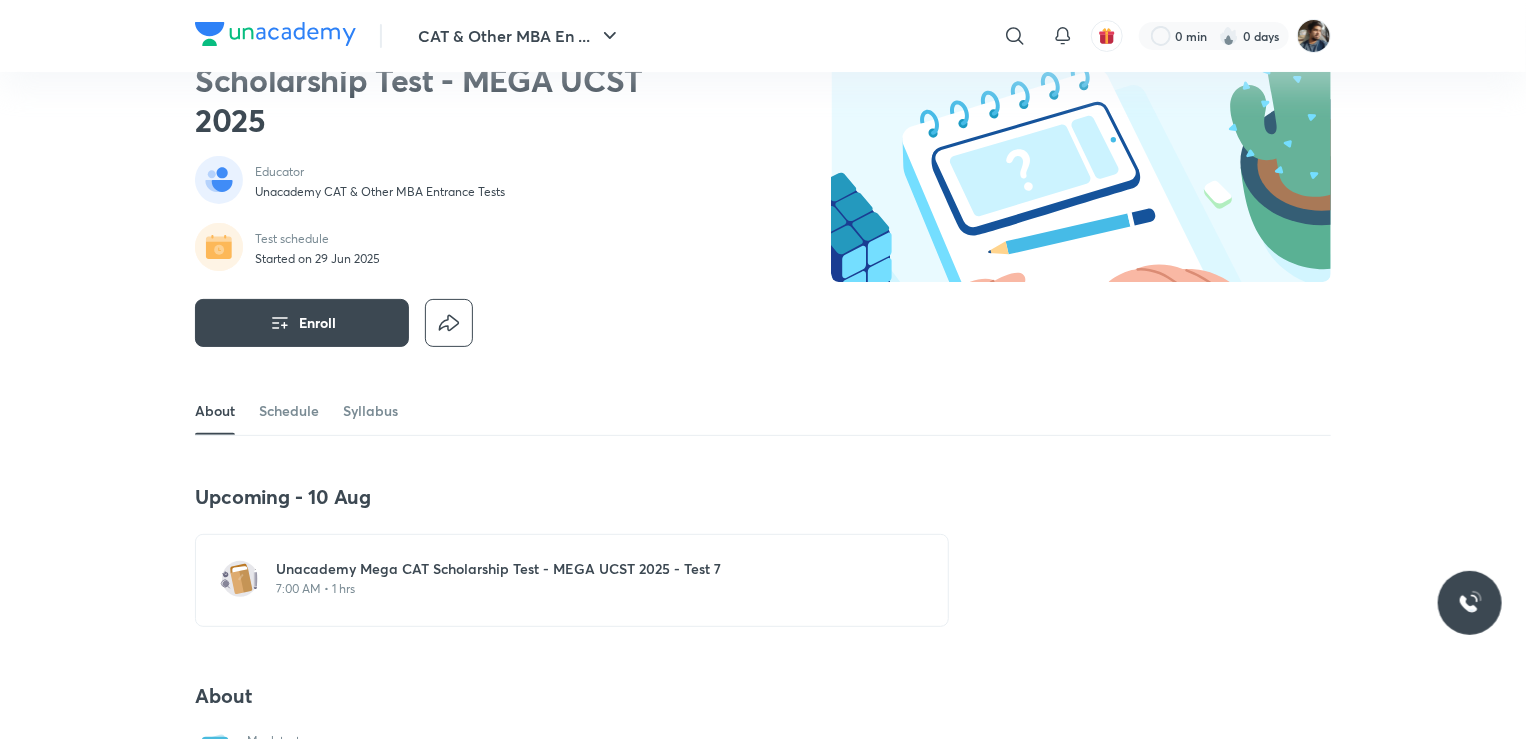 scroll, scrollTop: 300, scrollLeft: 0, axis: vertical 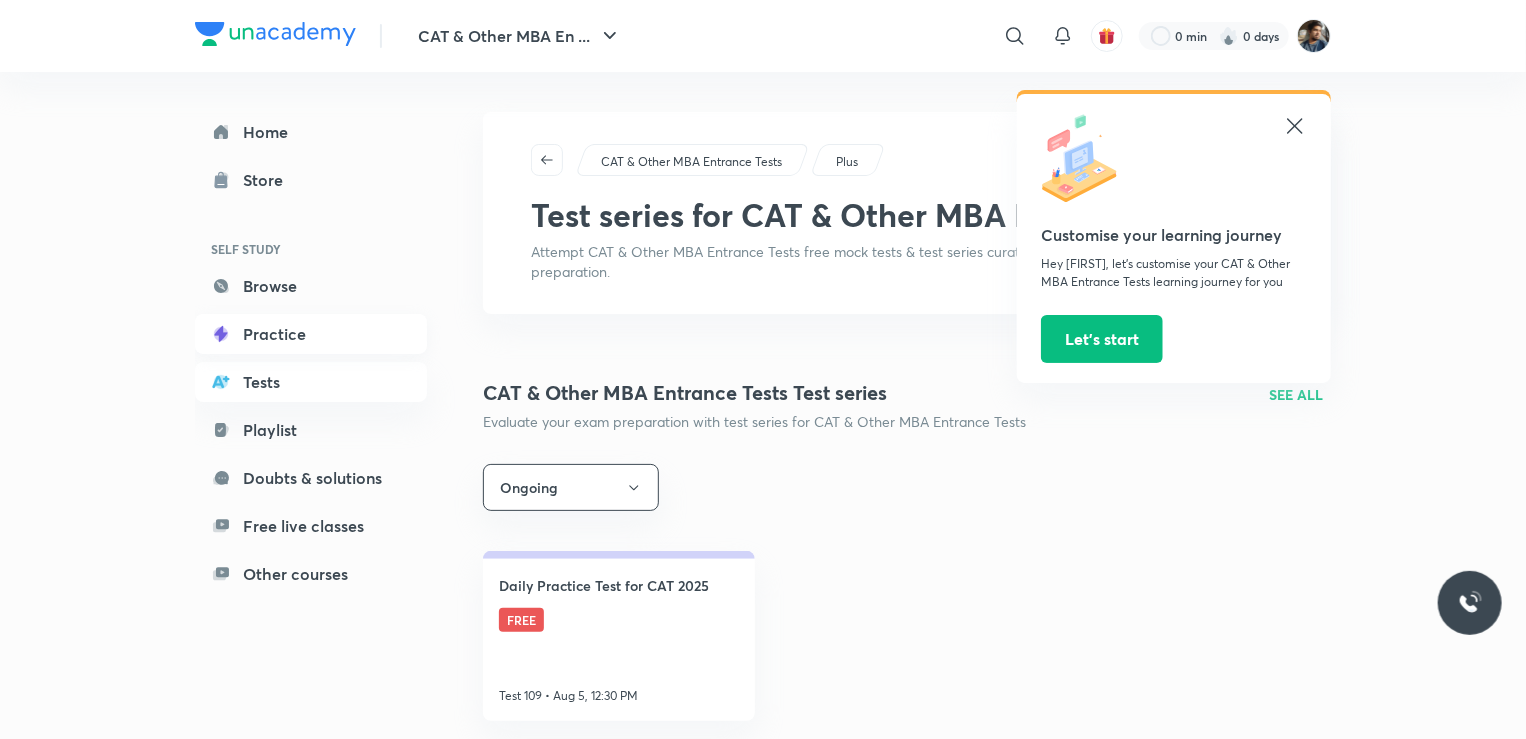 click on "Practice" at bounding box center (311, 334) 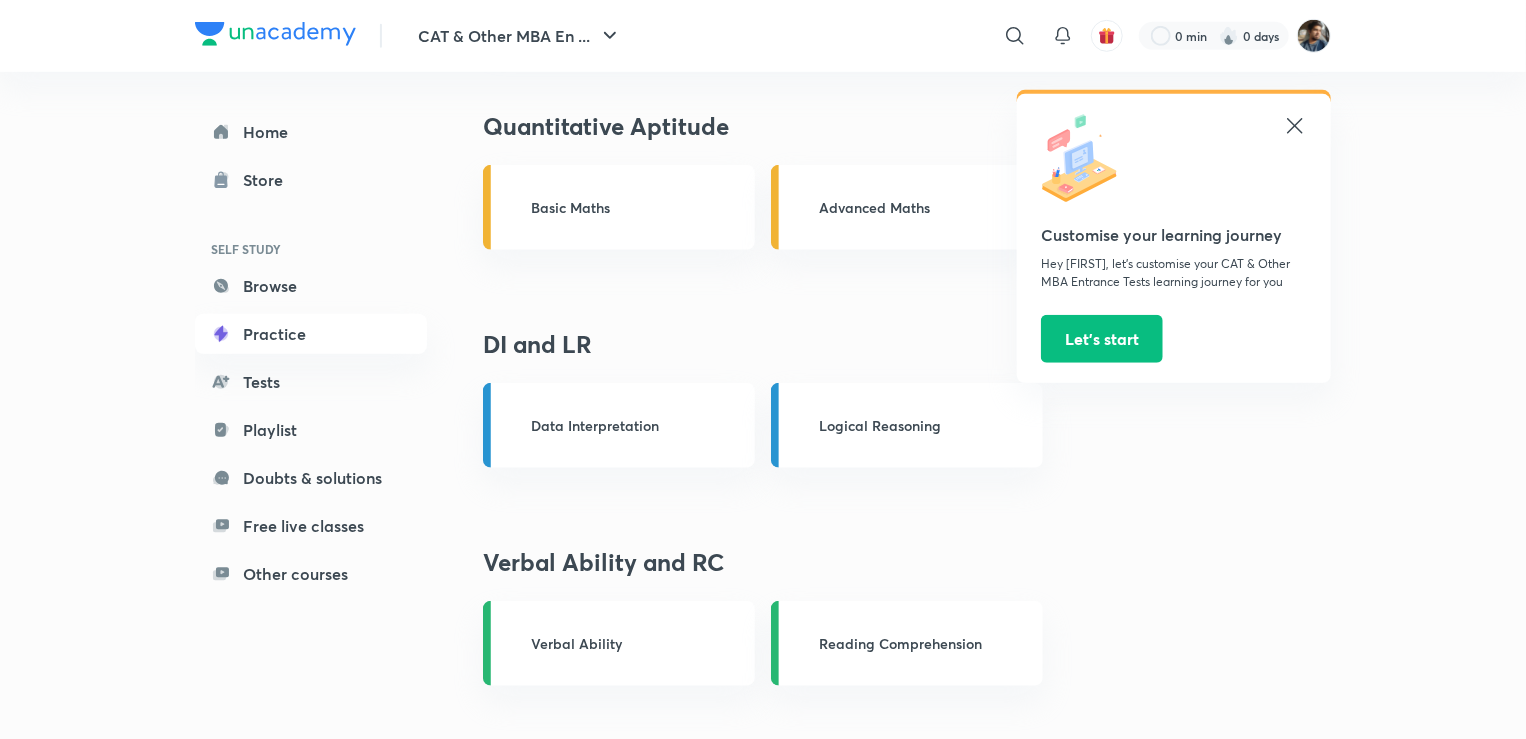 scroll, scrollTop: 500, scrollLeft: 0, axis: vertical 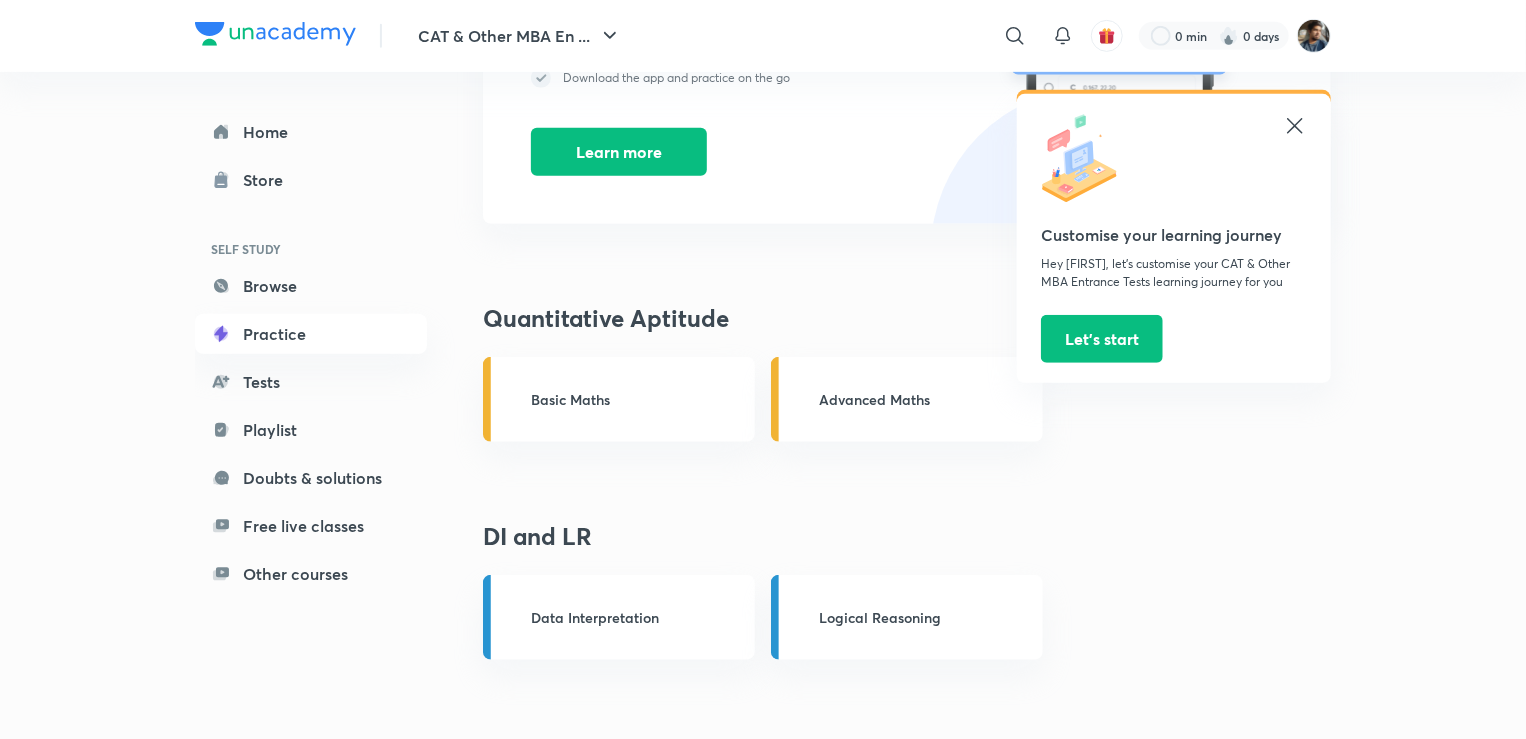 click on "Quantitative Aptitude" at bounding box center (907, 318) 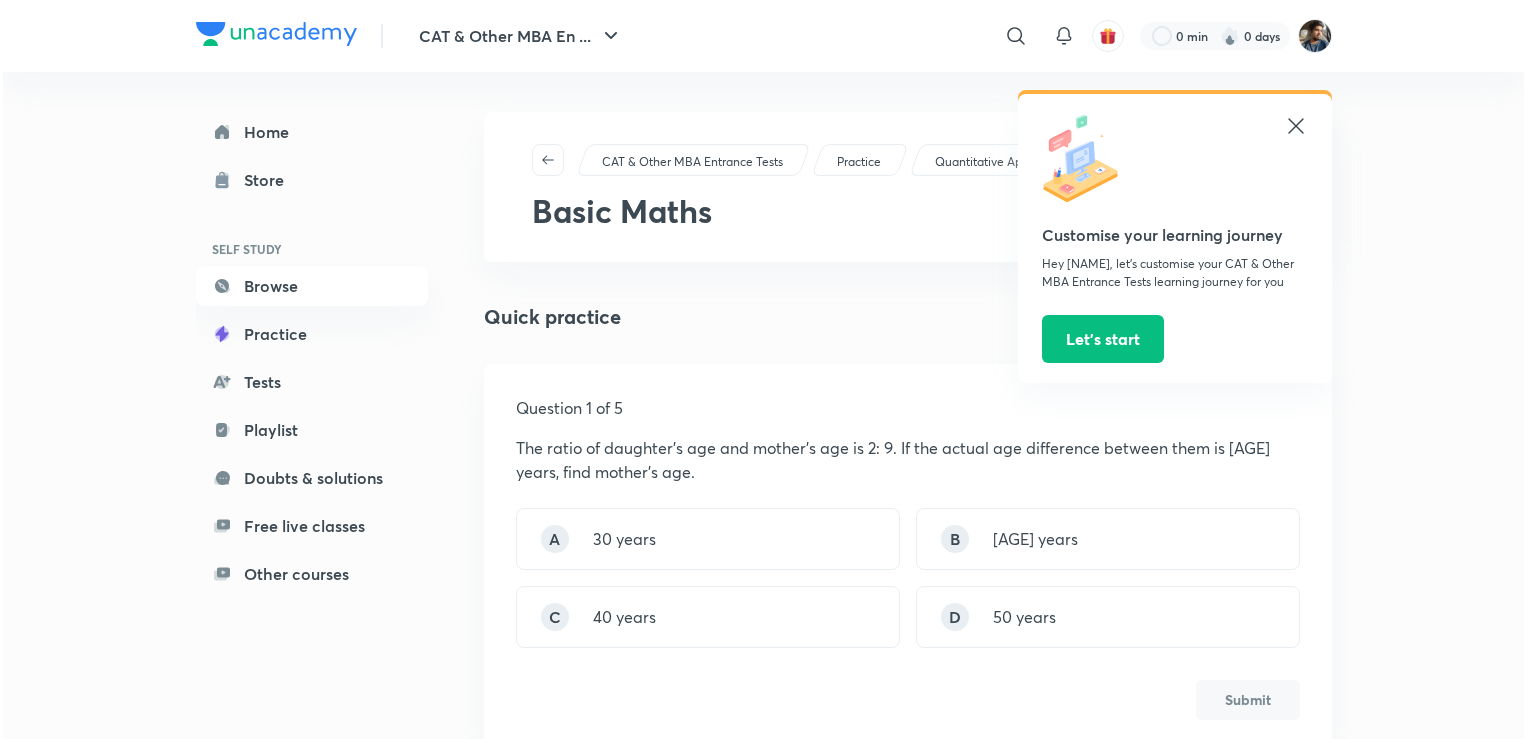 scroll, scrollTop: 0, scrollLeft: 0, axis: both 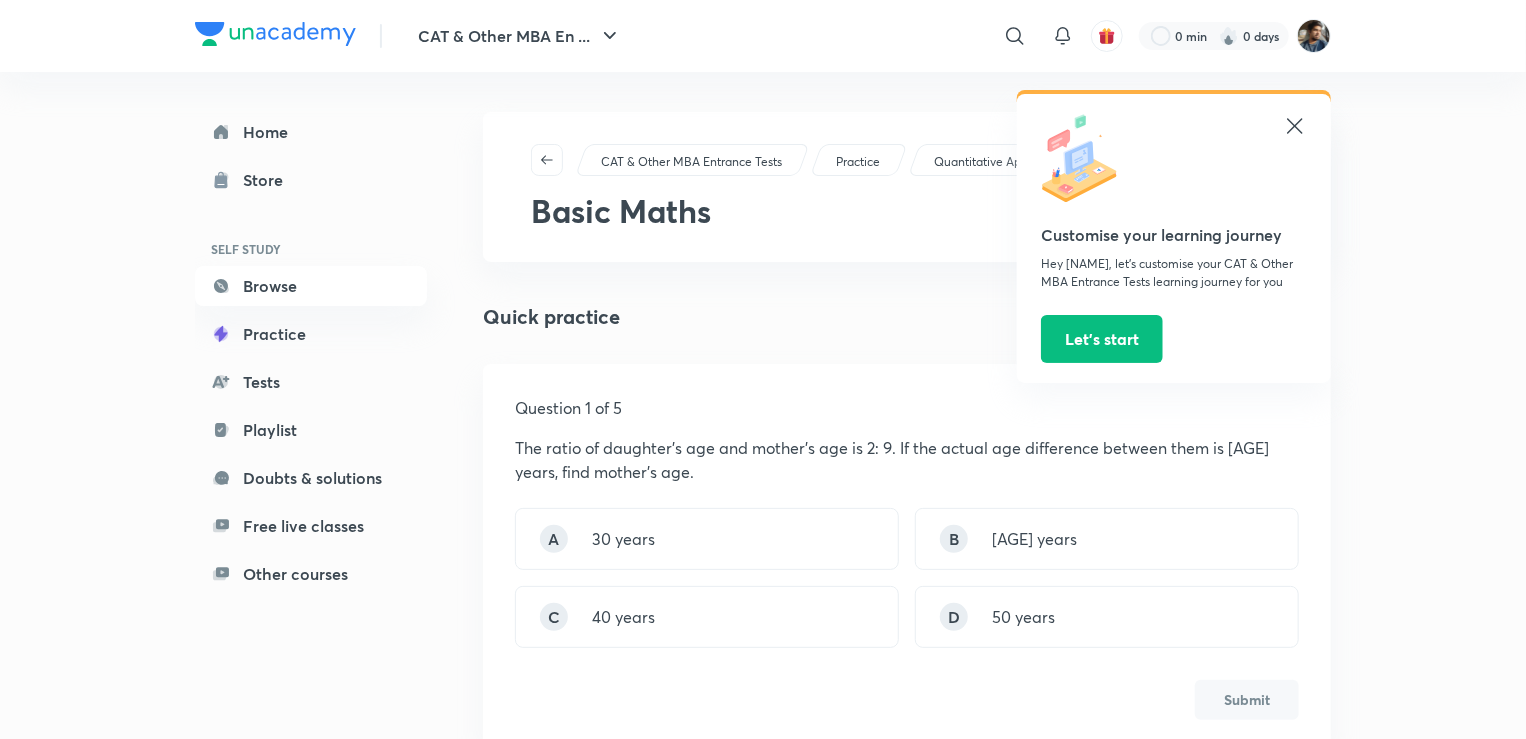 click on "Customise your learning journey Hey Hrishikesh, let’s customise your CAT & Other MBA Entrance Tests learning journey for you Let’s start" at bounding box center (1174, 238) 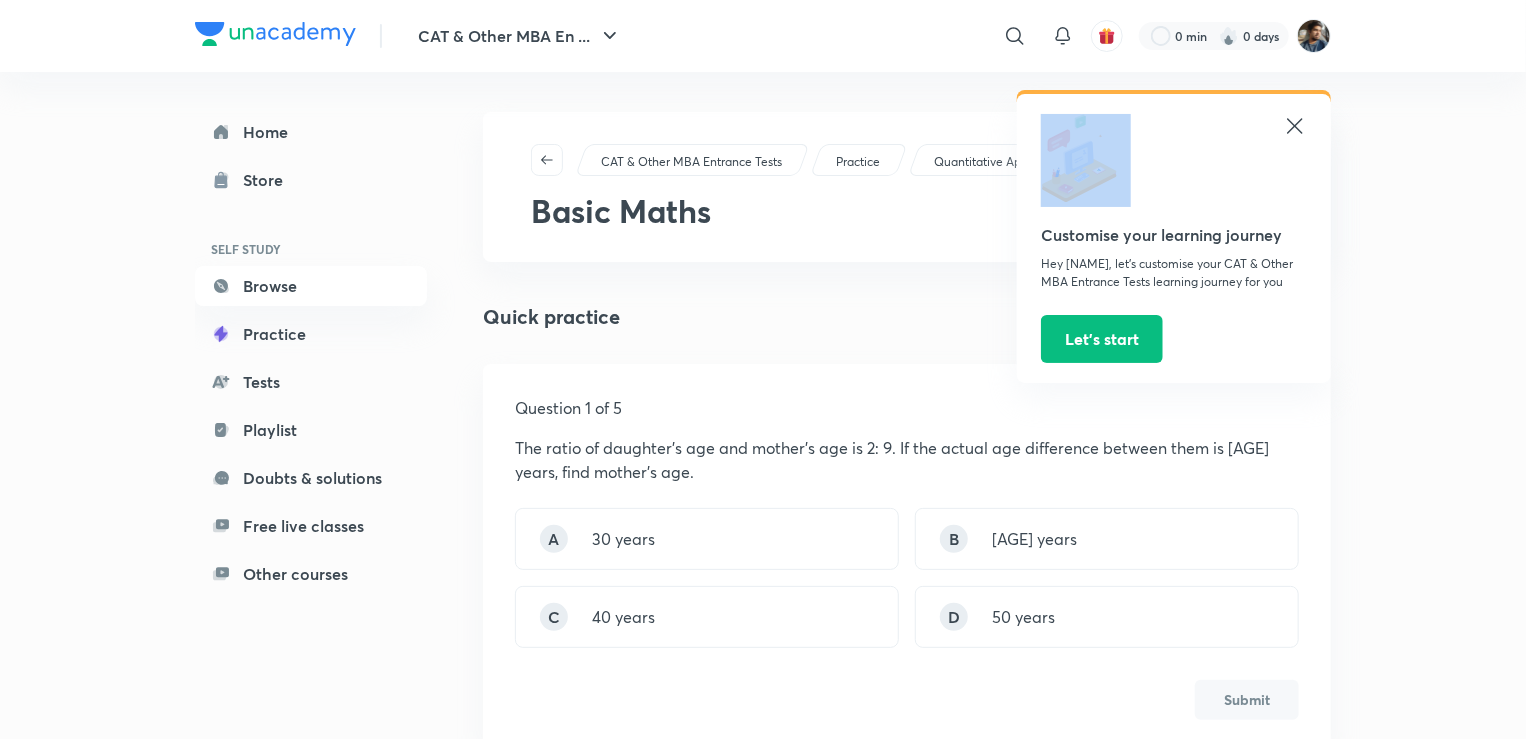 click at bounding box center (1174, 160) 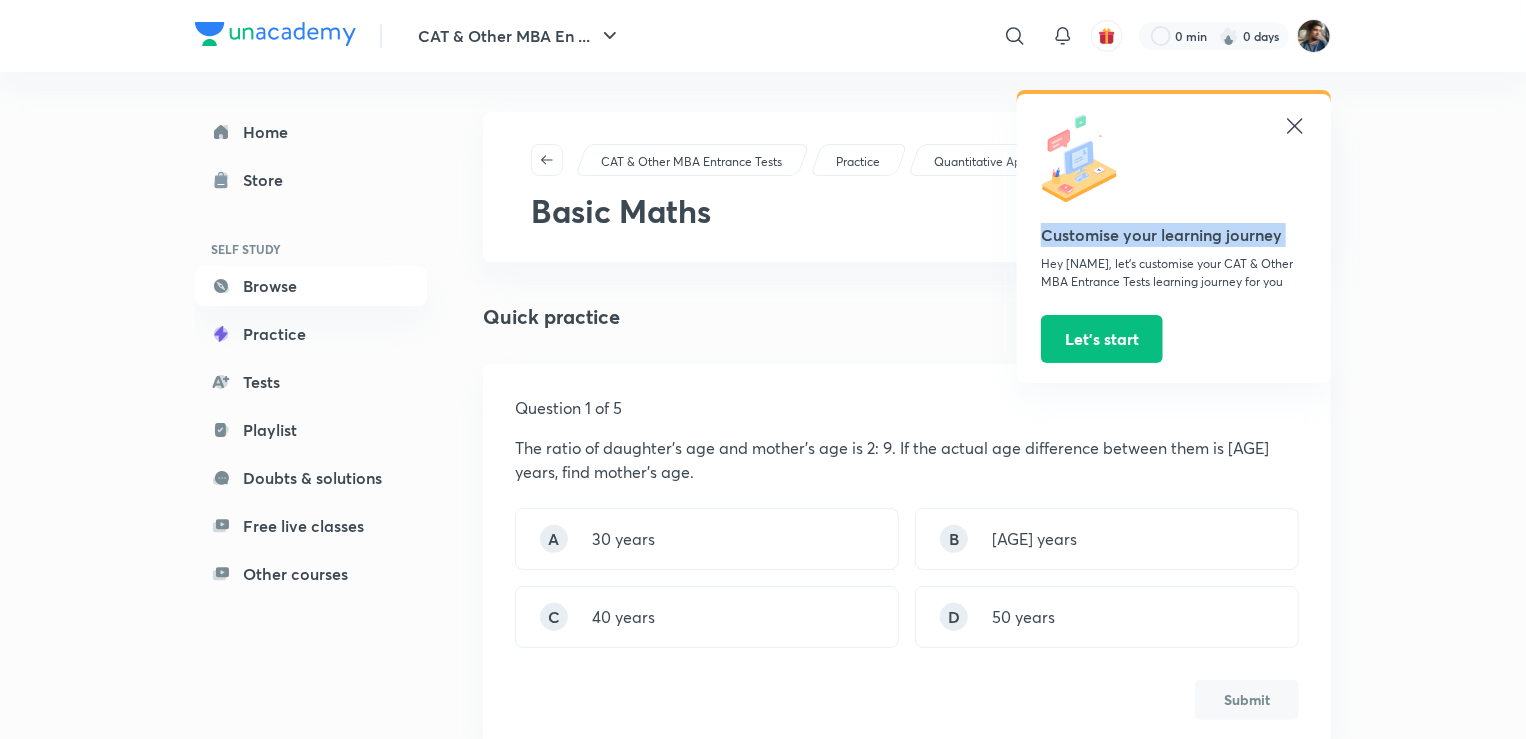 click 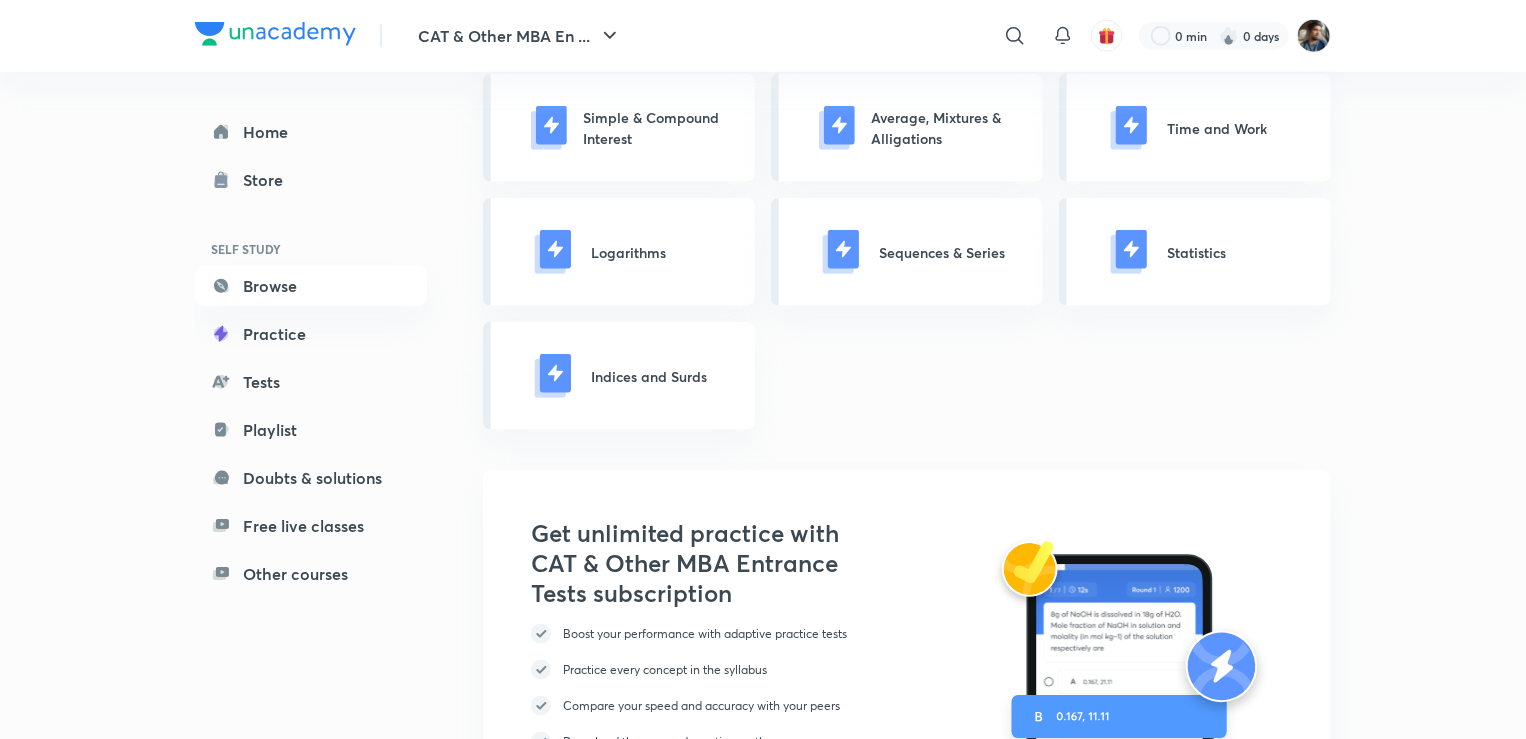 scroll, scrollTop: 1212, scrollLeft: 0, axis: vertical 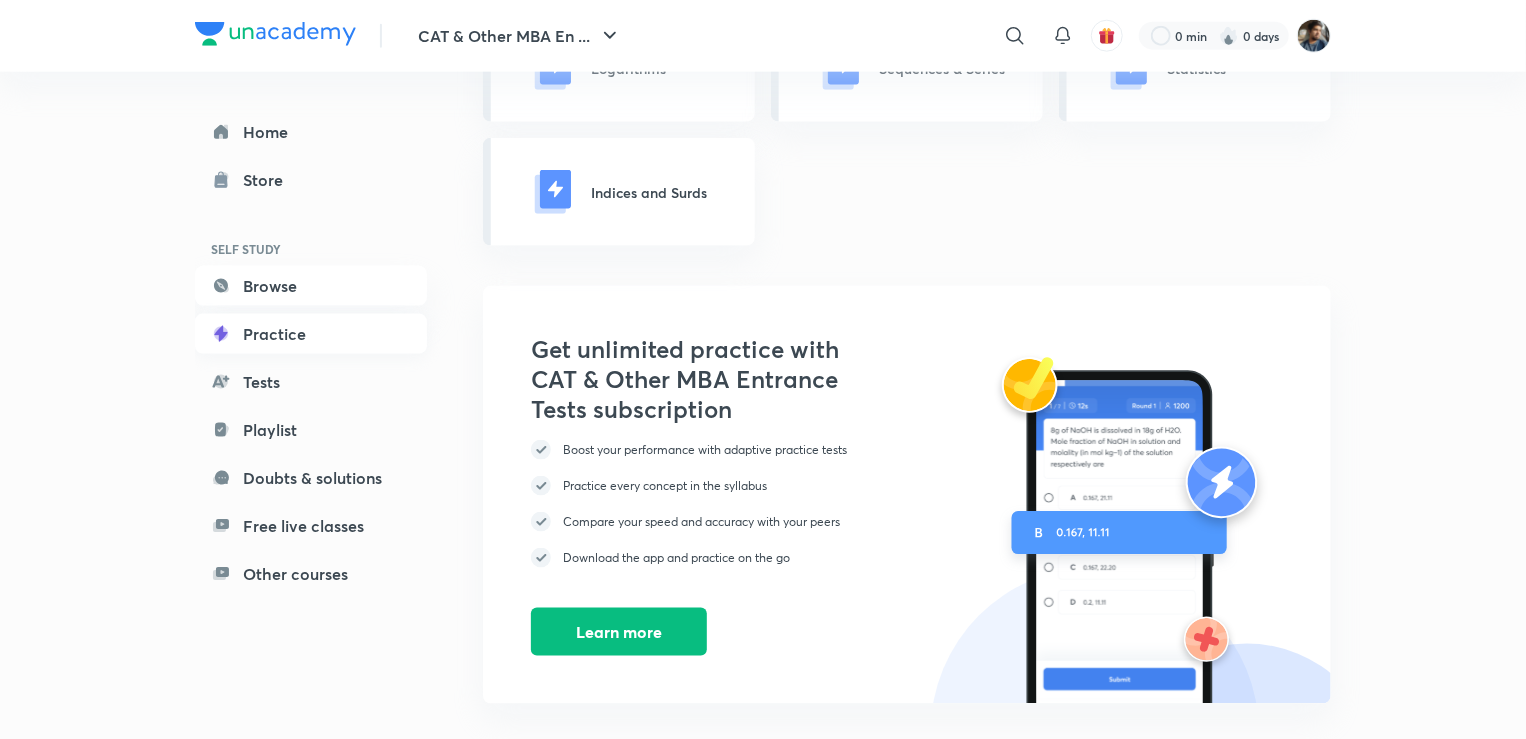 click on "Practice" at bounding box center (311, 334) 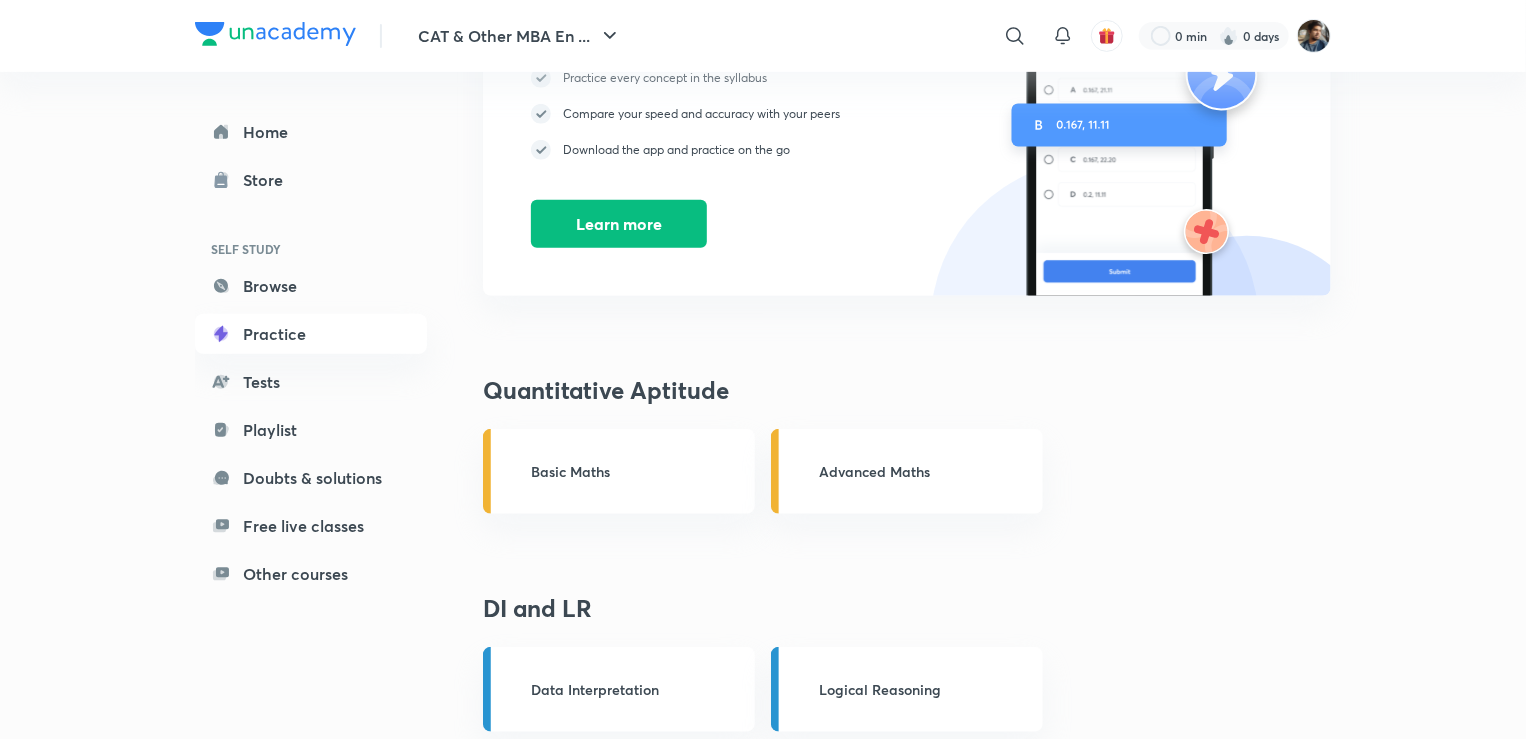 scroll, scrollTop: 392, scrollLeft: 0, axis: vertical 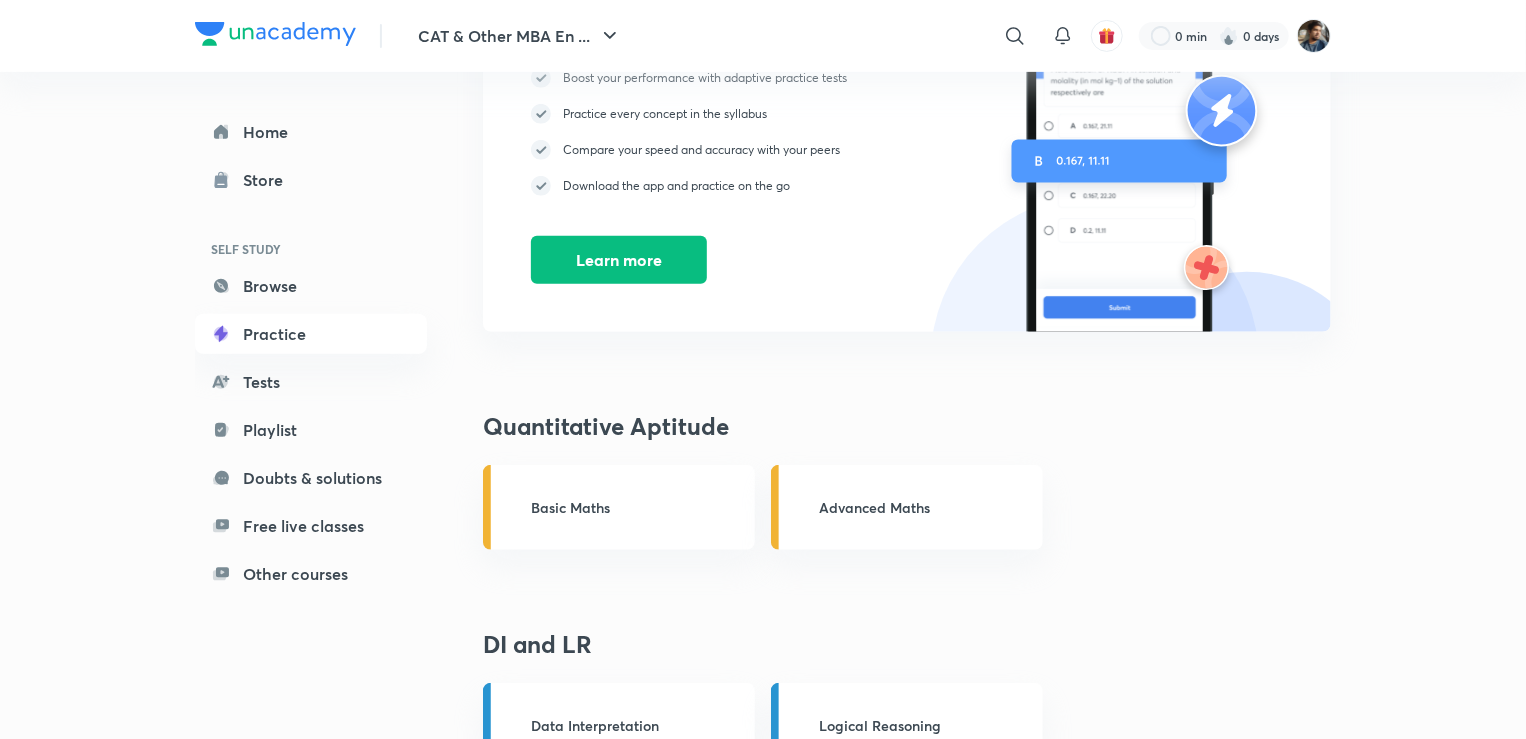 click on "Advanced Maths" at bounding box center [915, 507] 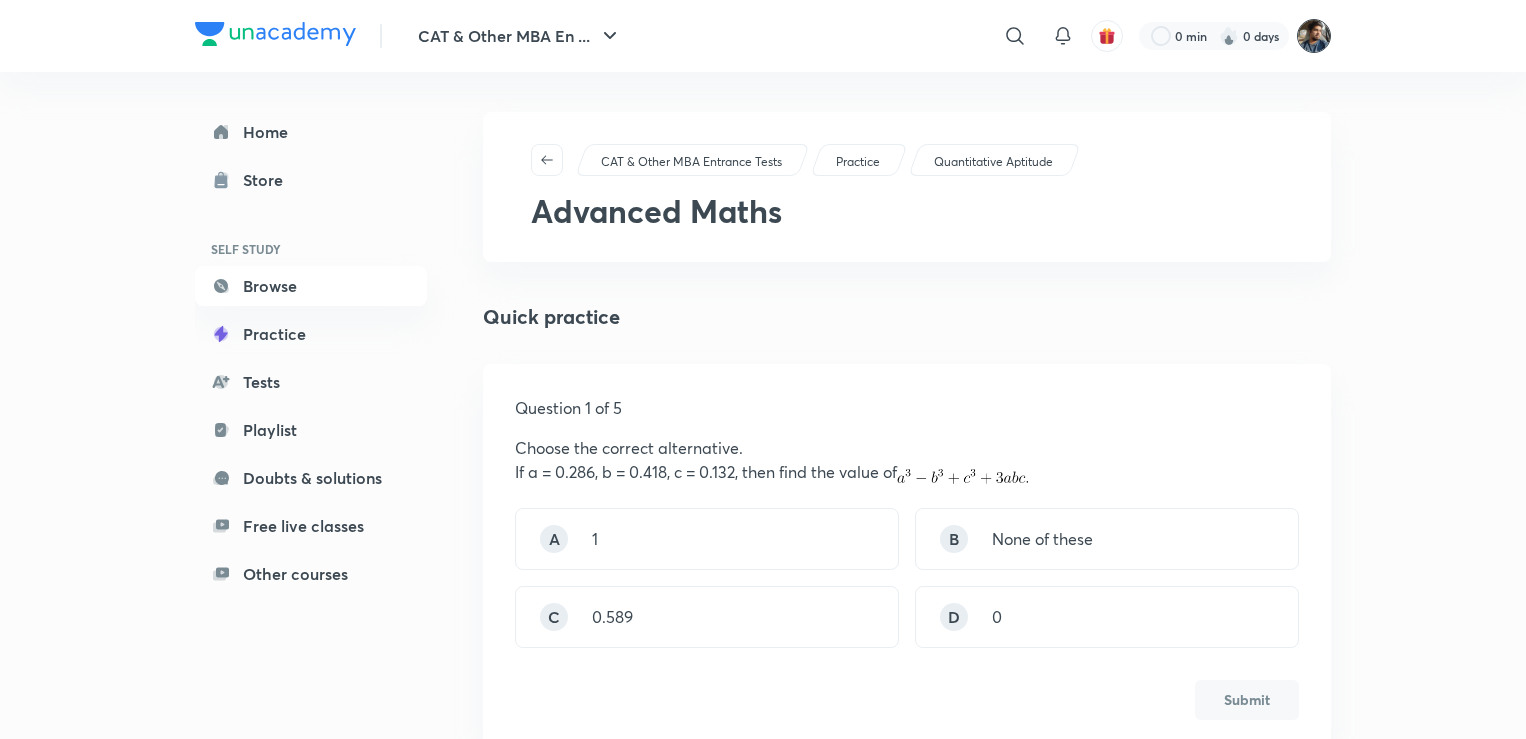 click at bounding box center [1314, 36] 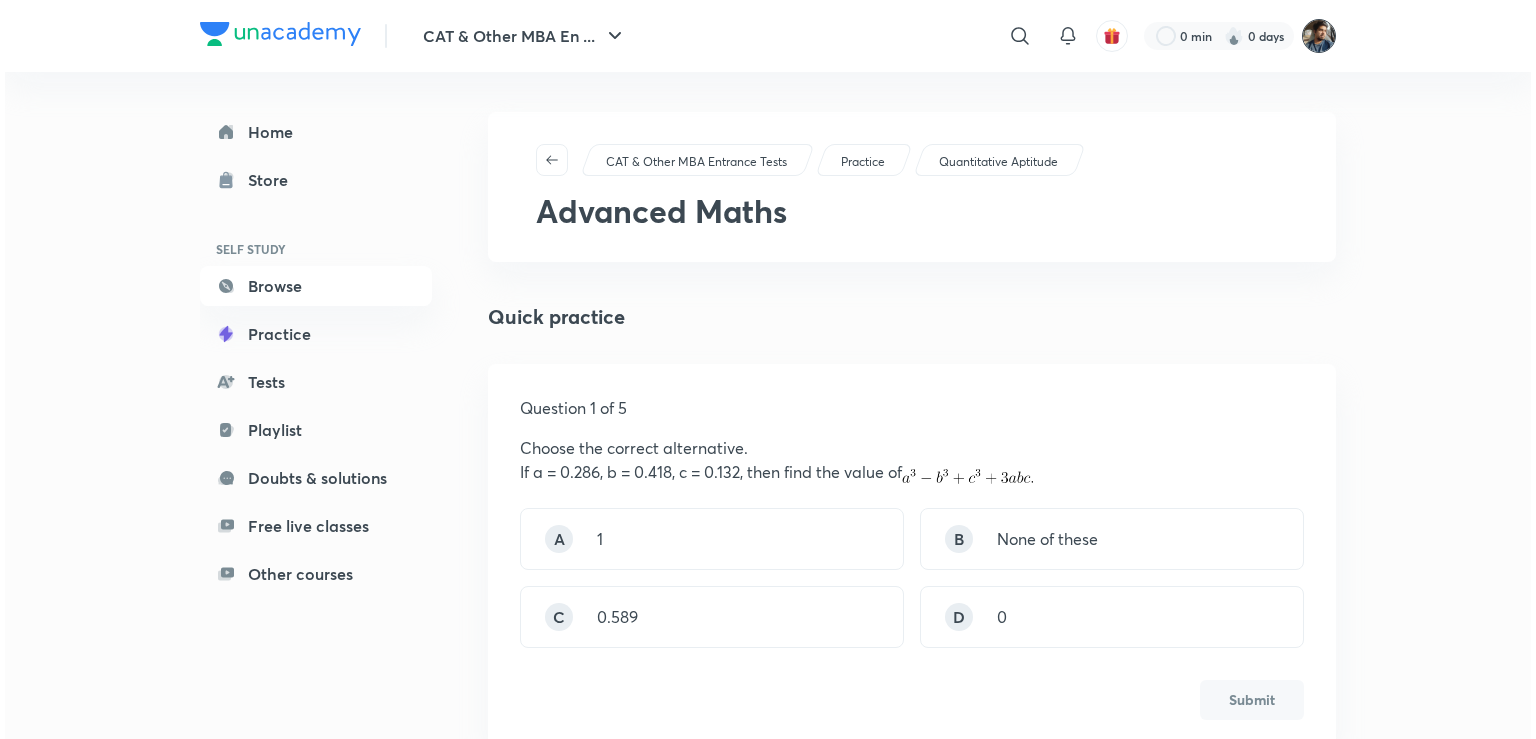 scroll, scrollTop: 0, scrollLeft: 0, axis: both 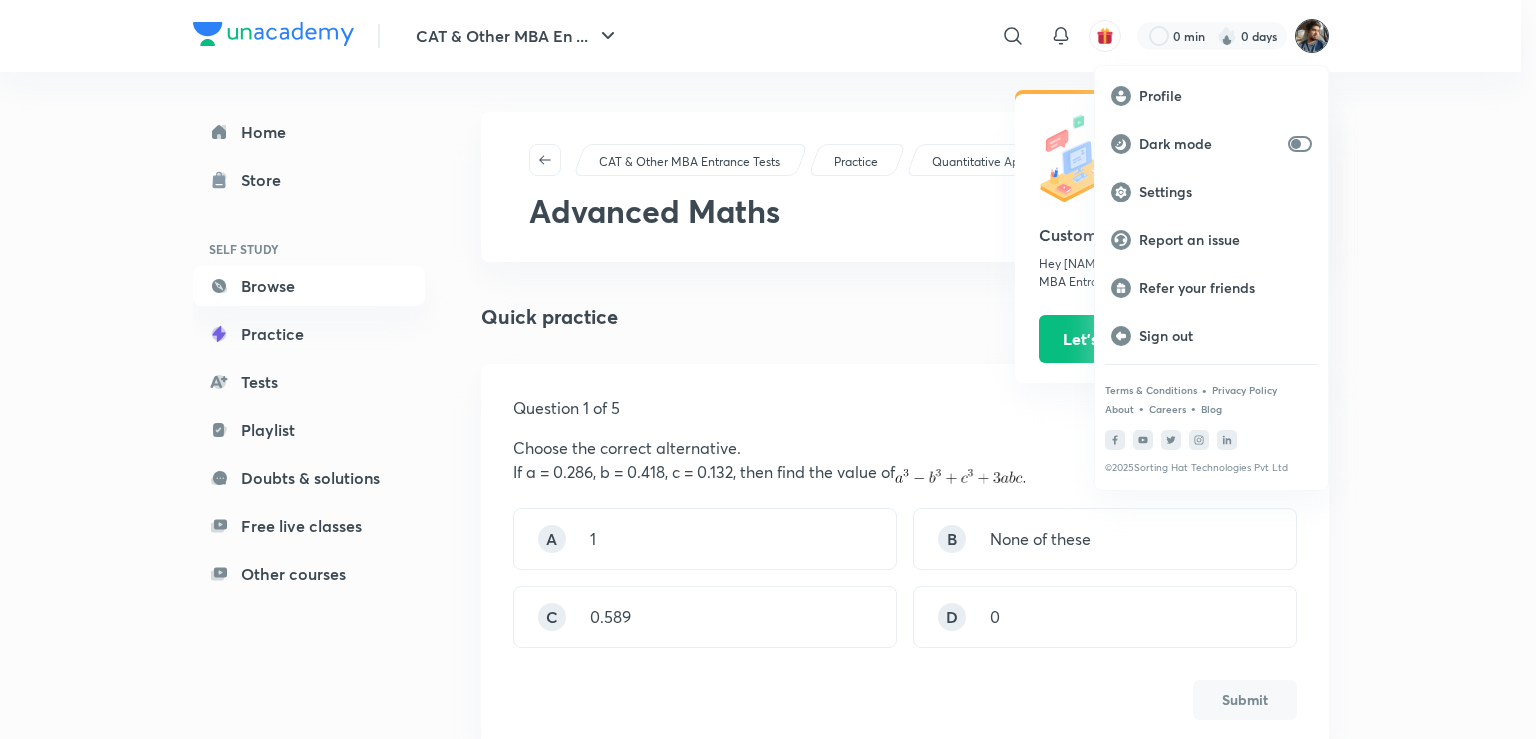 click at bounding box center (768, 369) 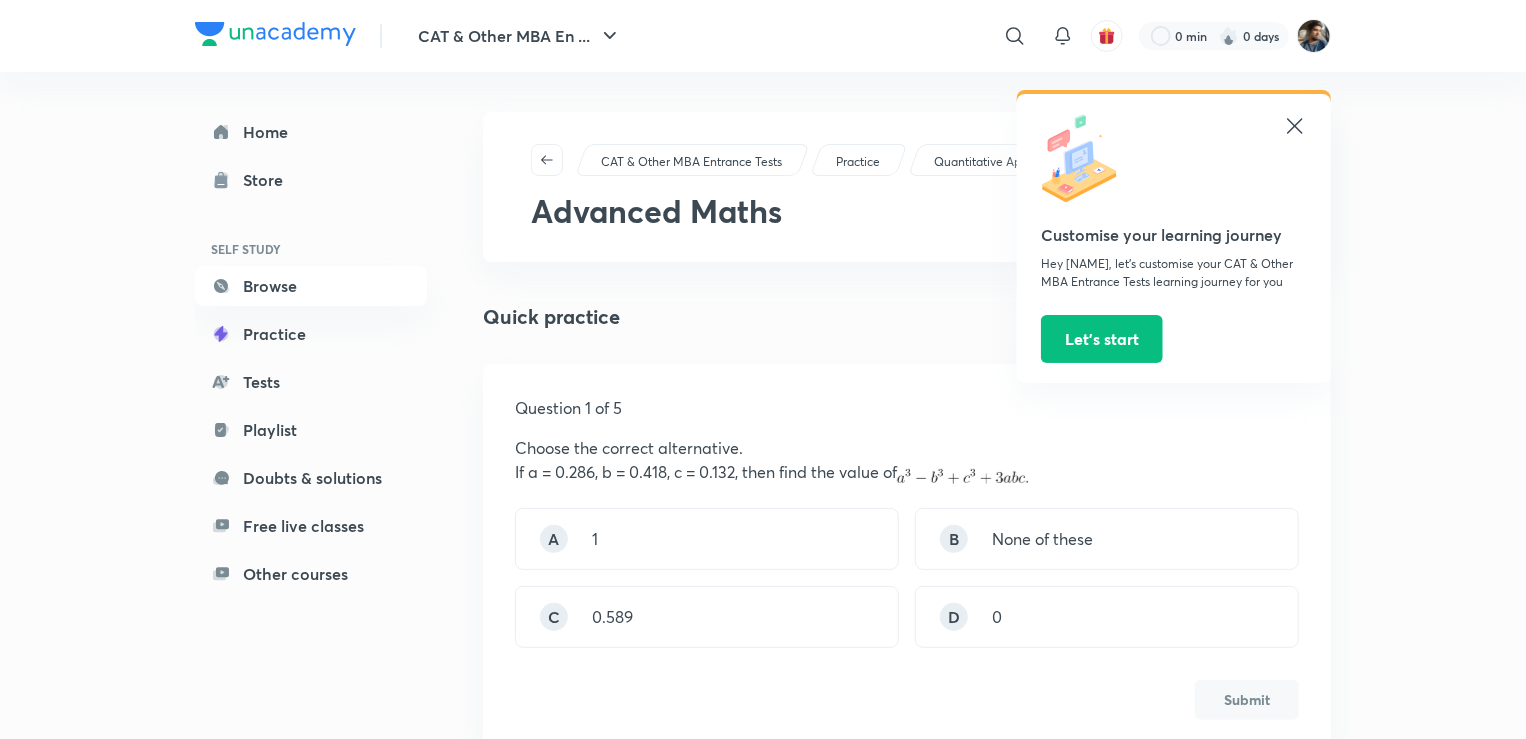 click 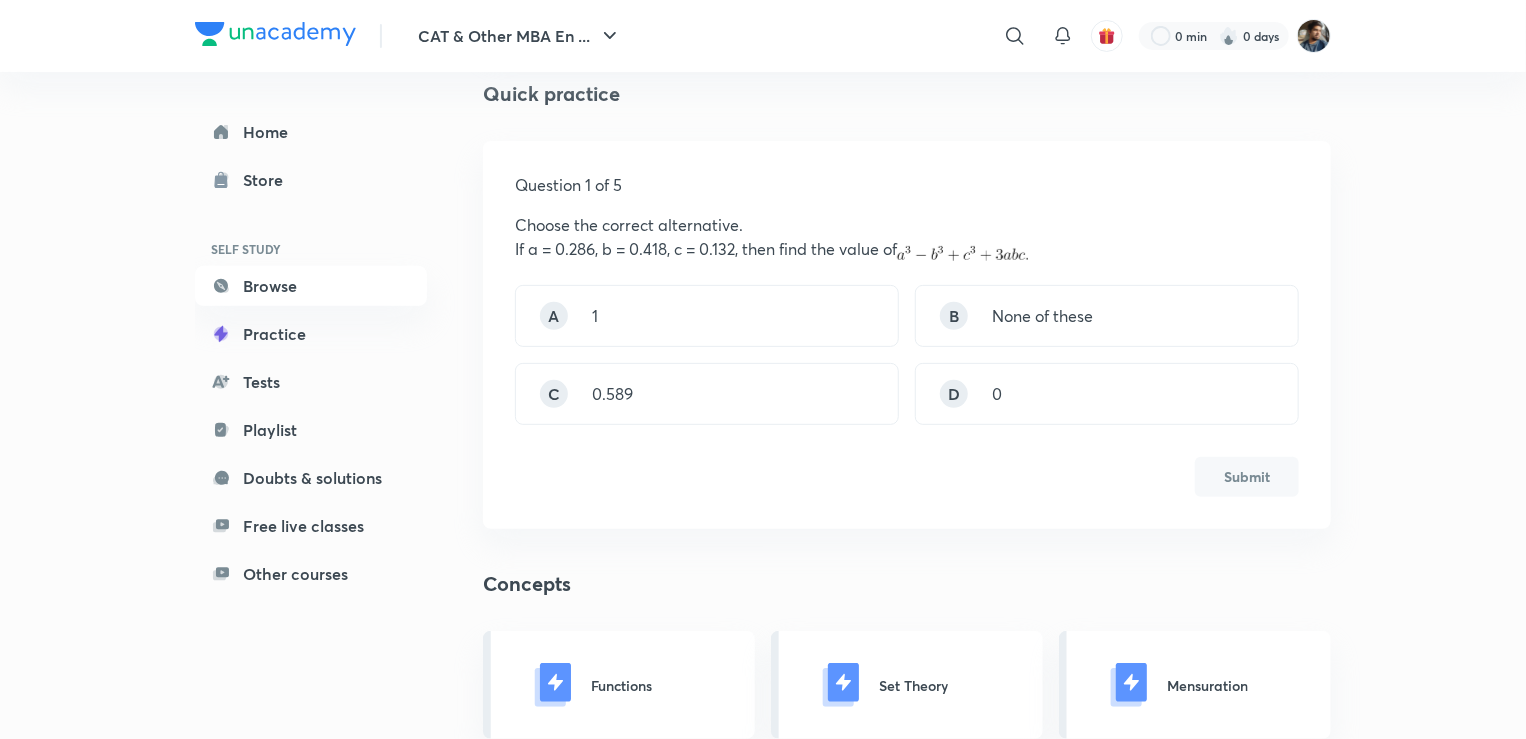 scroll, scrollTop: 500, scrollLeft: 0, axis: vertical 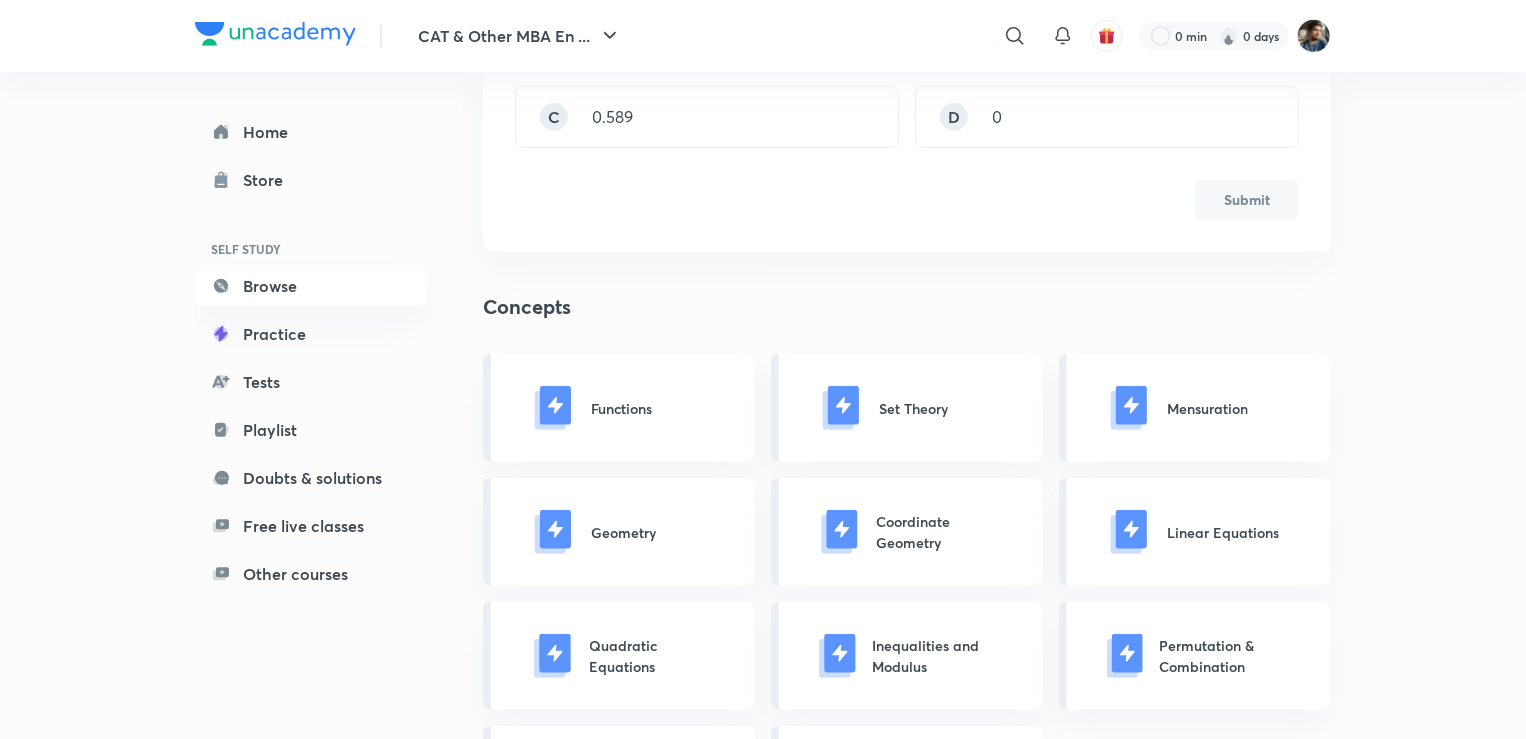 click on "Set Theory" at bounding box center (907, 408) 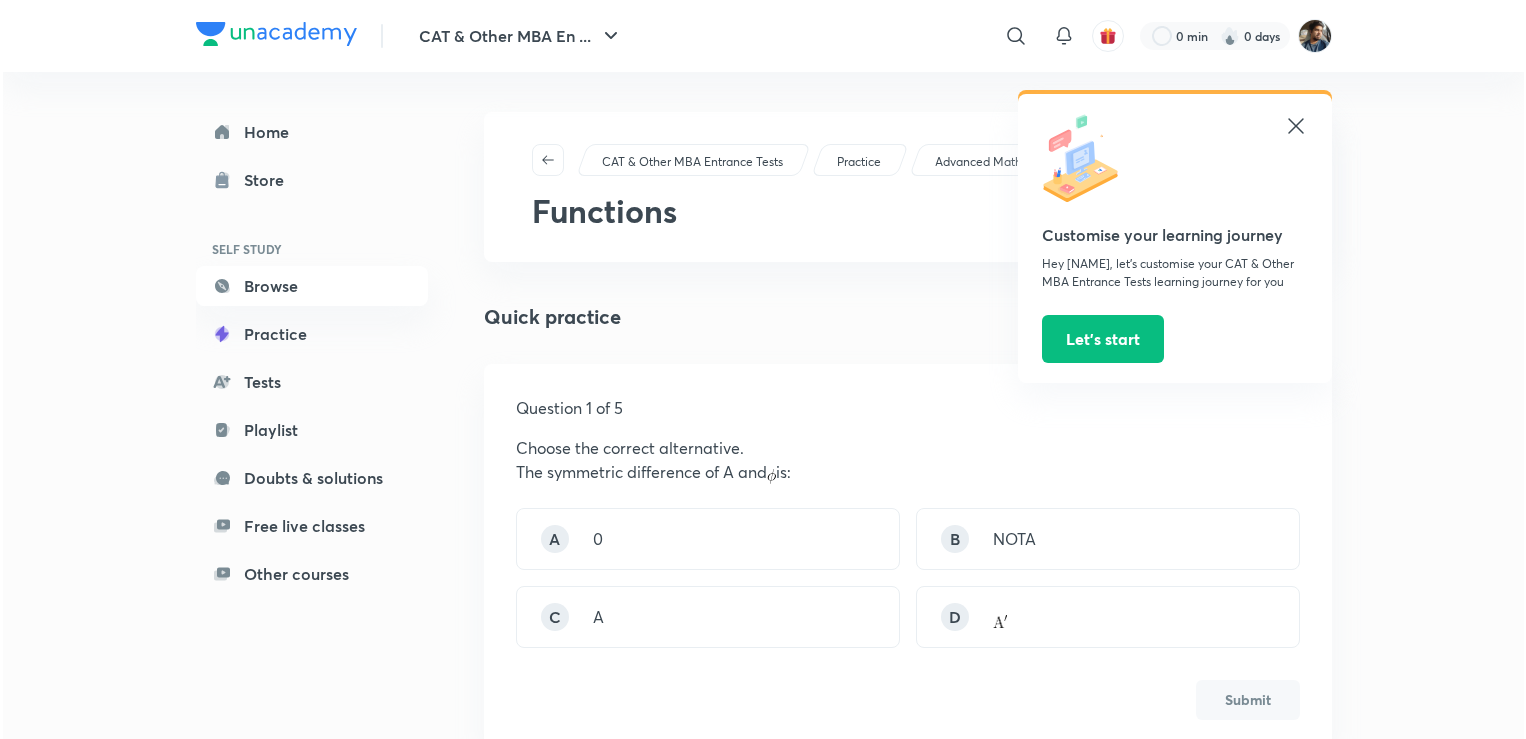 scroll, scrollTop: 0, scrollLeft: 0, axis: both 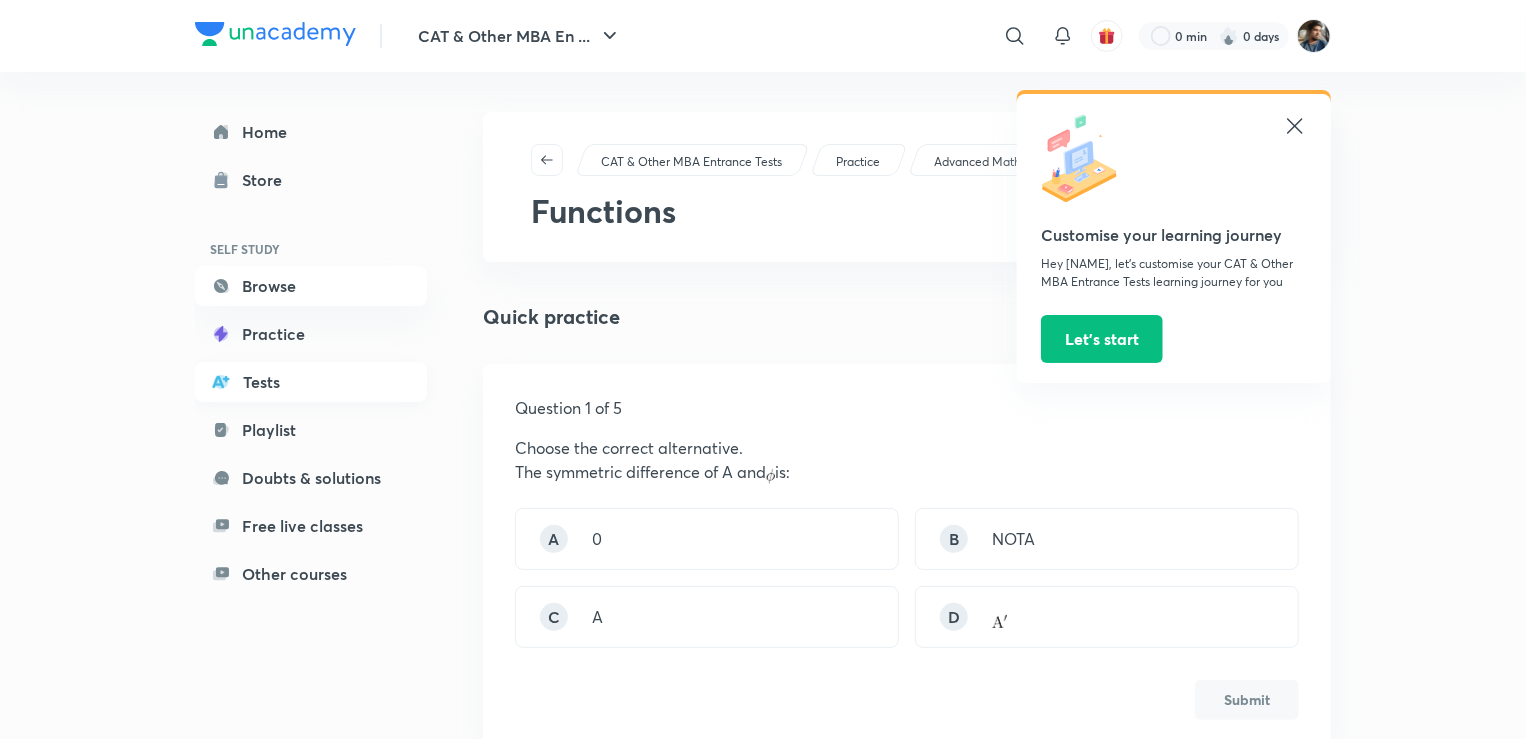 click on "Tests" at bounding box center (311, 382) 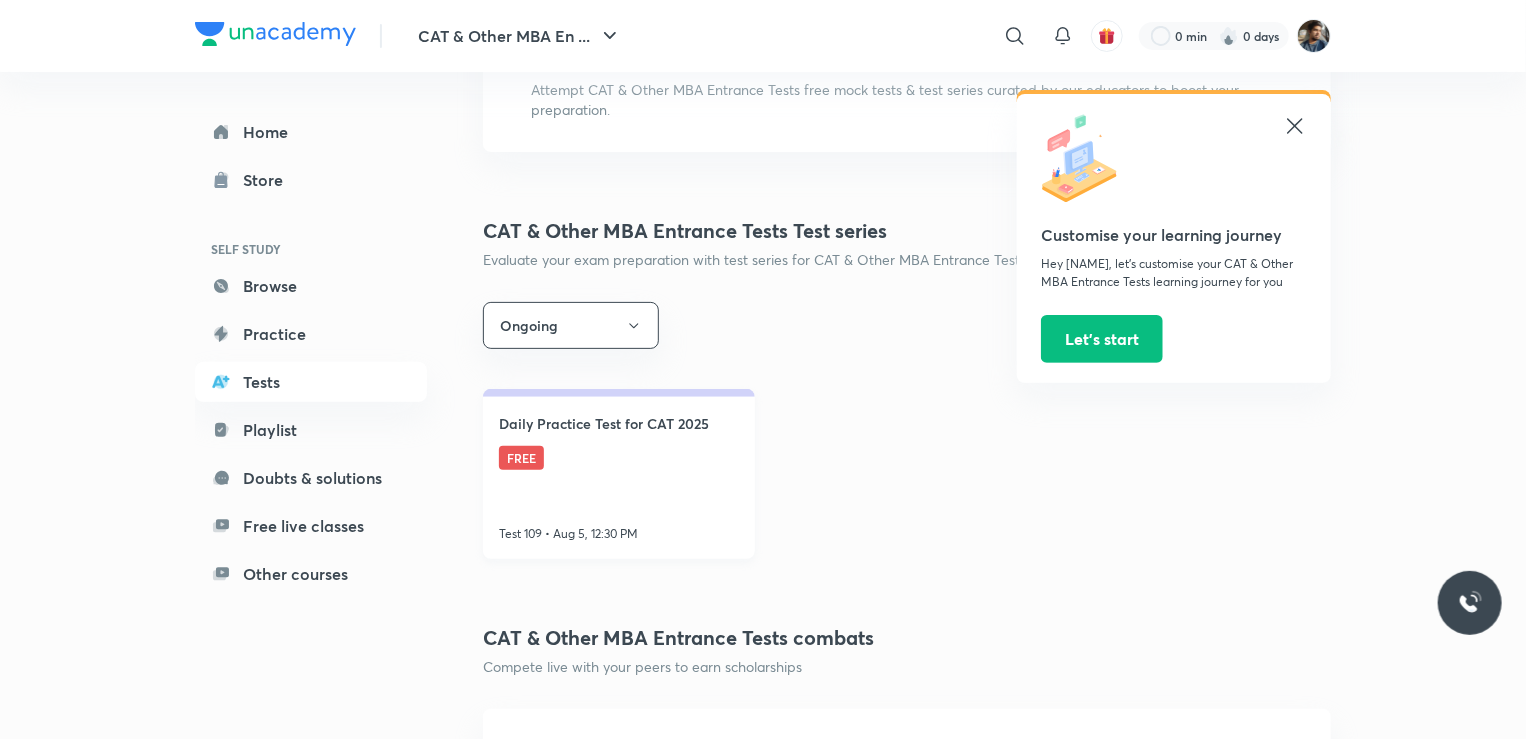 scroll, scrollTop: 300, scrollLeft: 0, axis: vertical 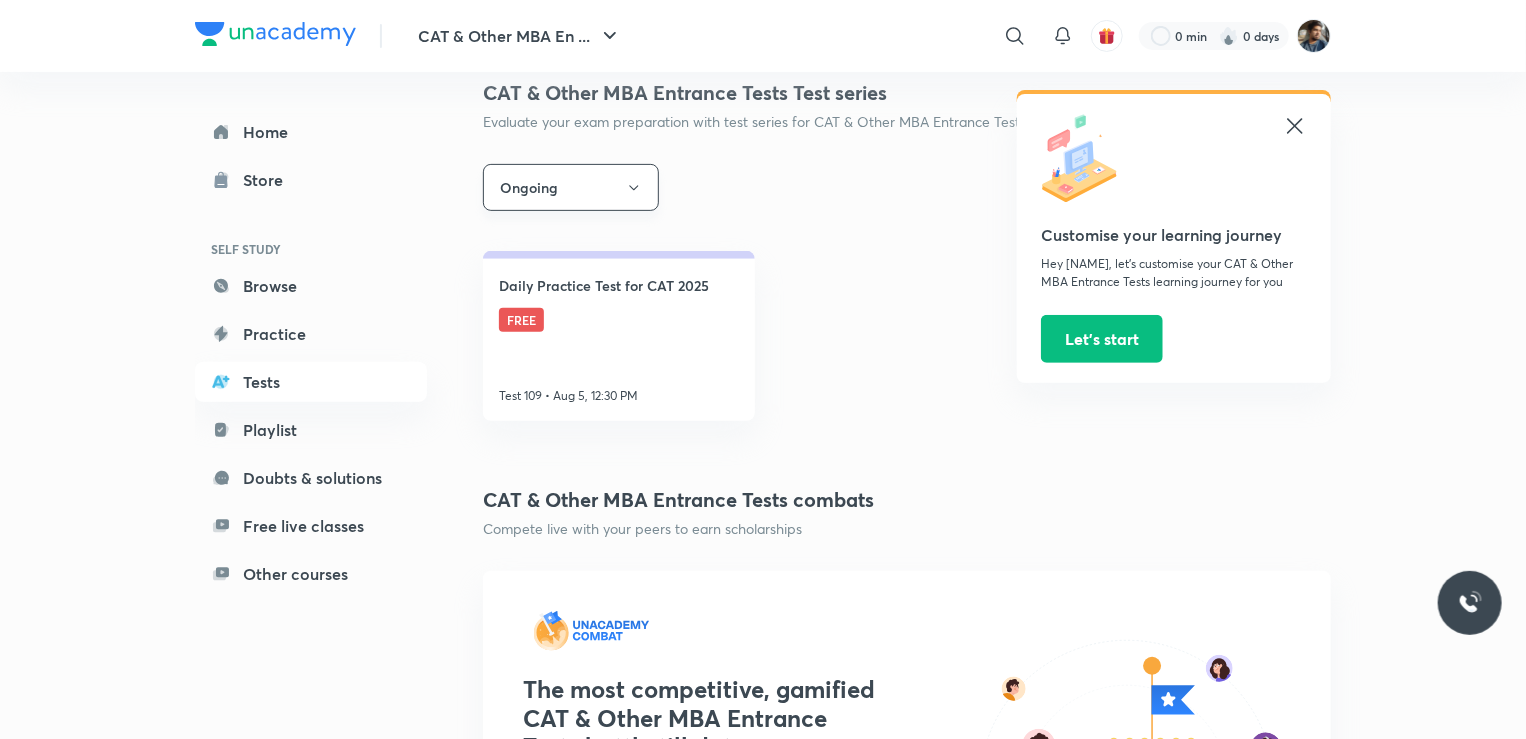 click on "Ongoing" at bounding box center [571, 187] 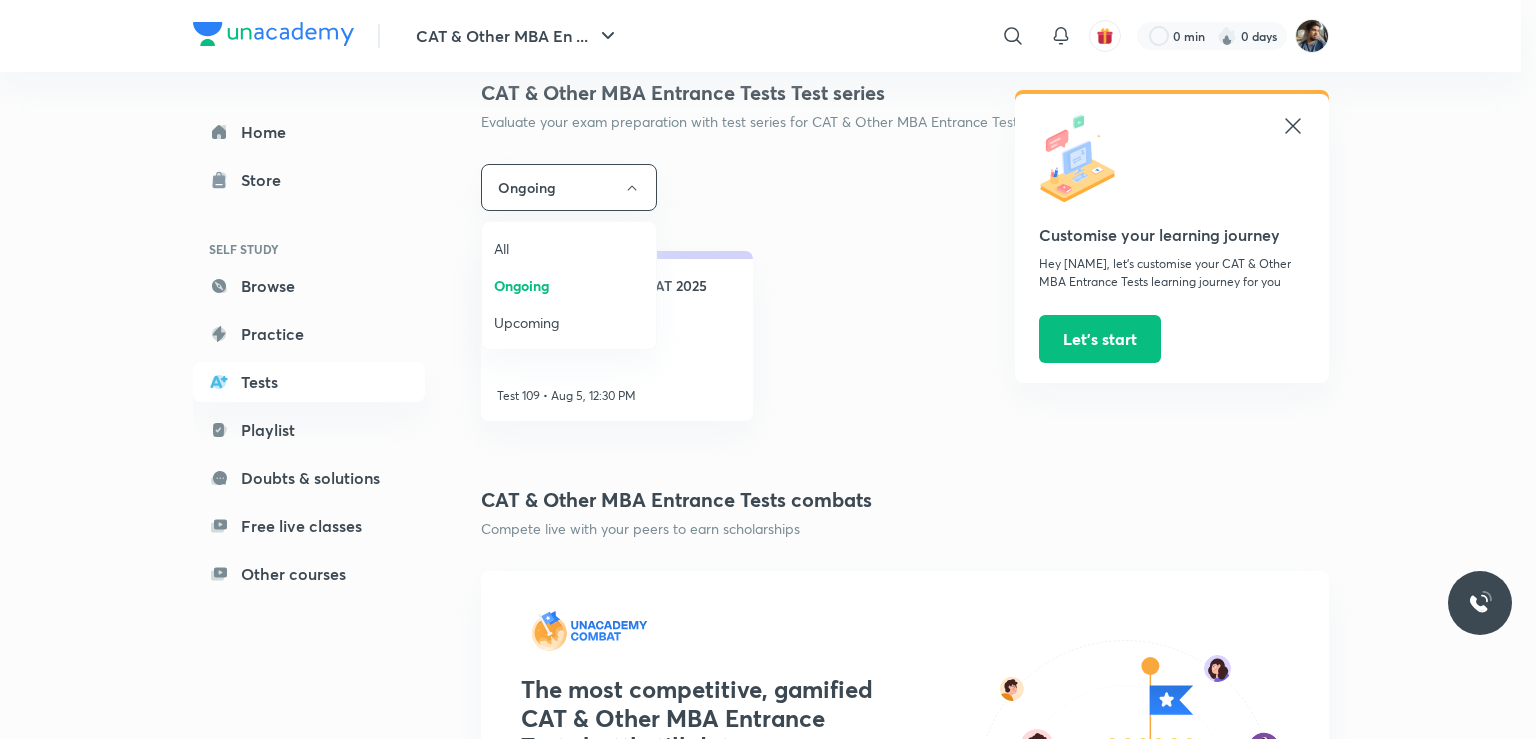 click at bounding box center [768, 369] 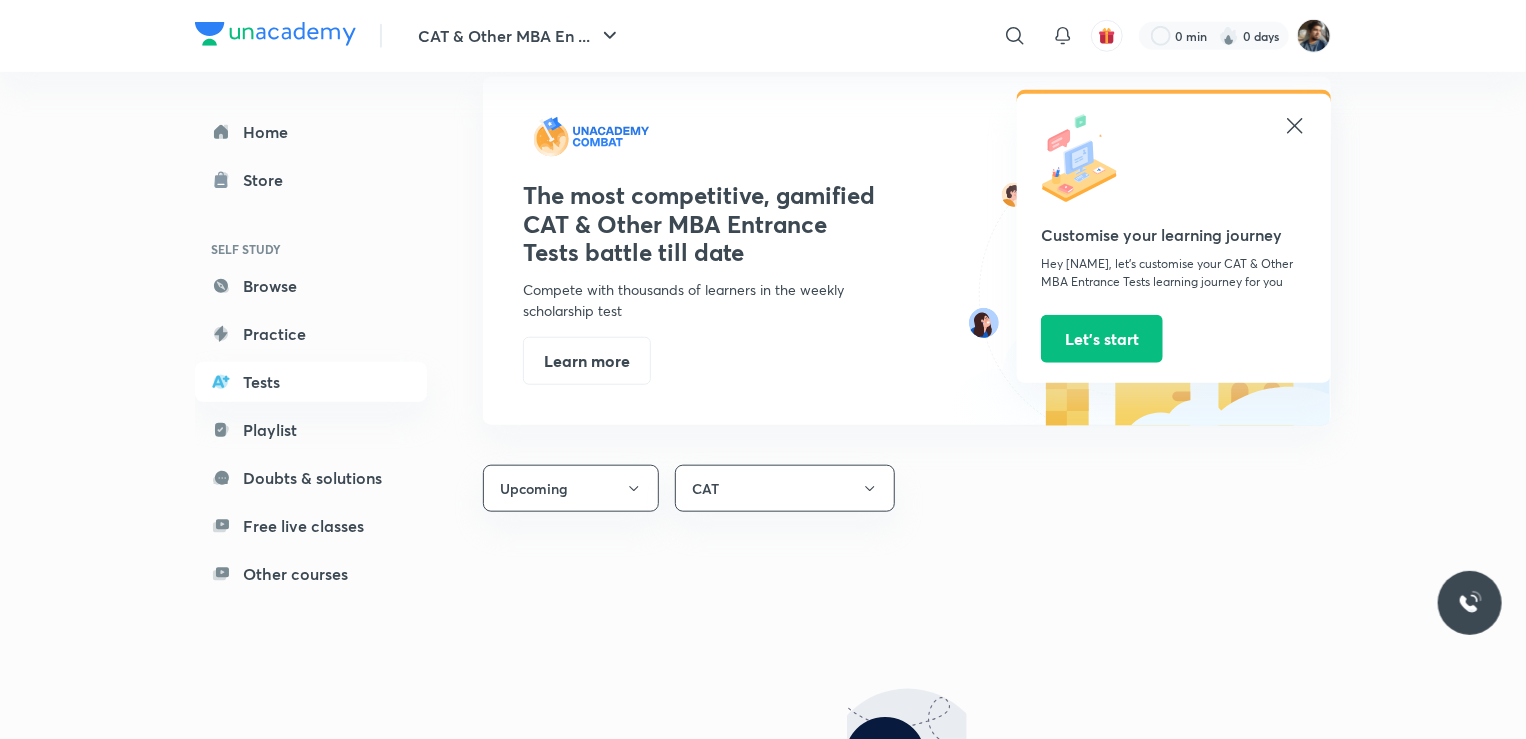 scroll, scrollTop: 800, scrollLeft: 0, axis: vertical 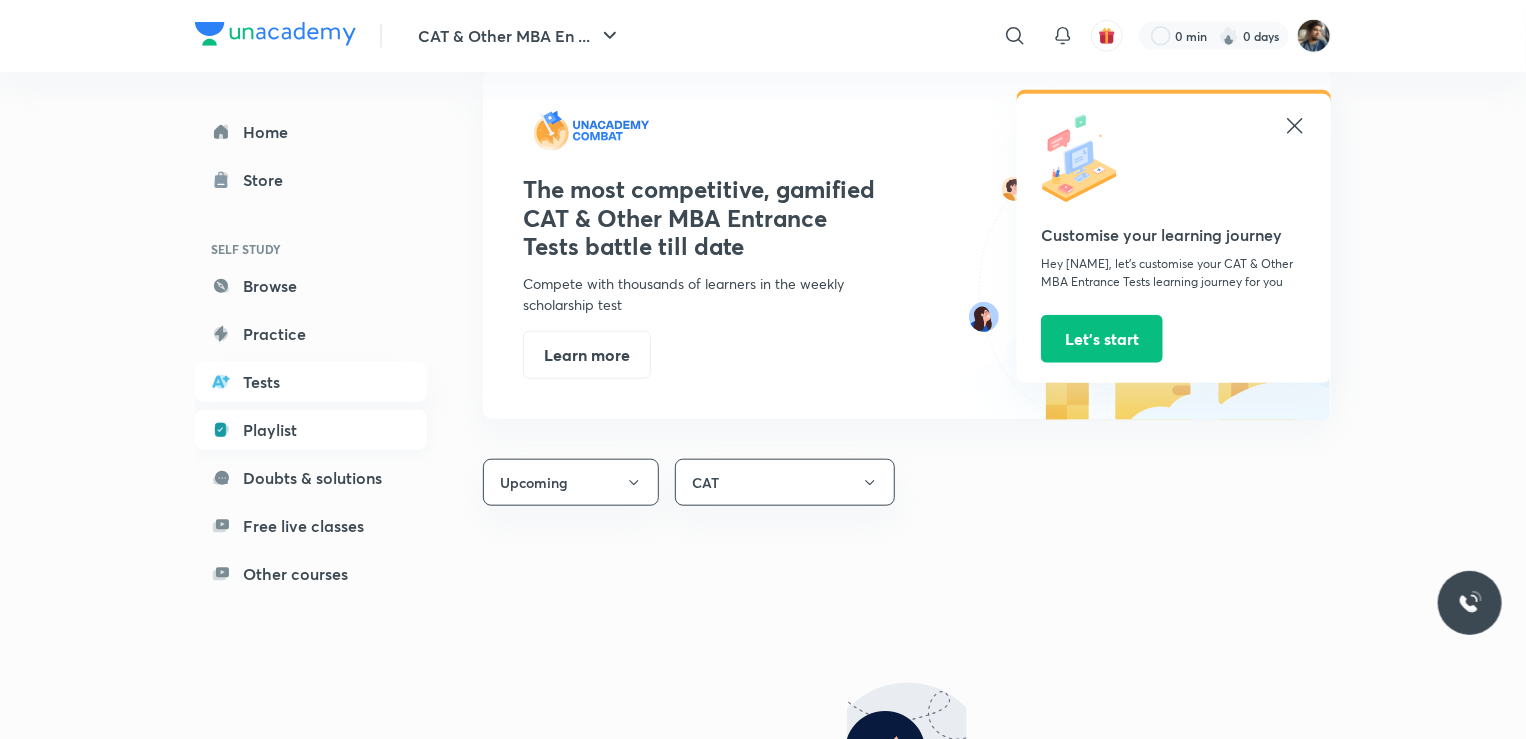 click on "Playlist" at bounding box center [311, 430] 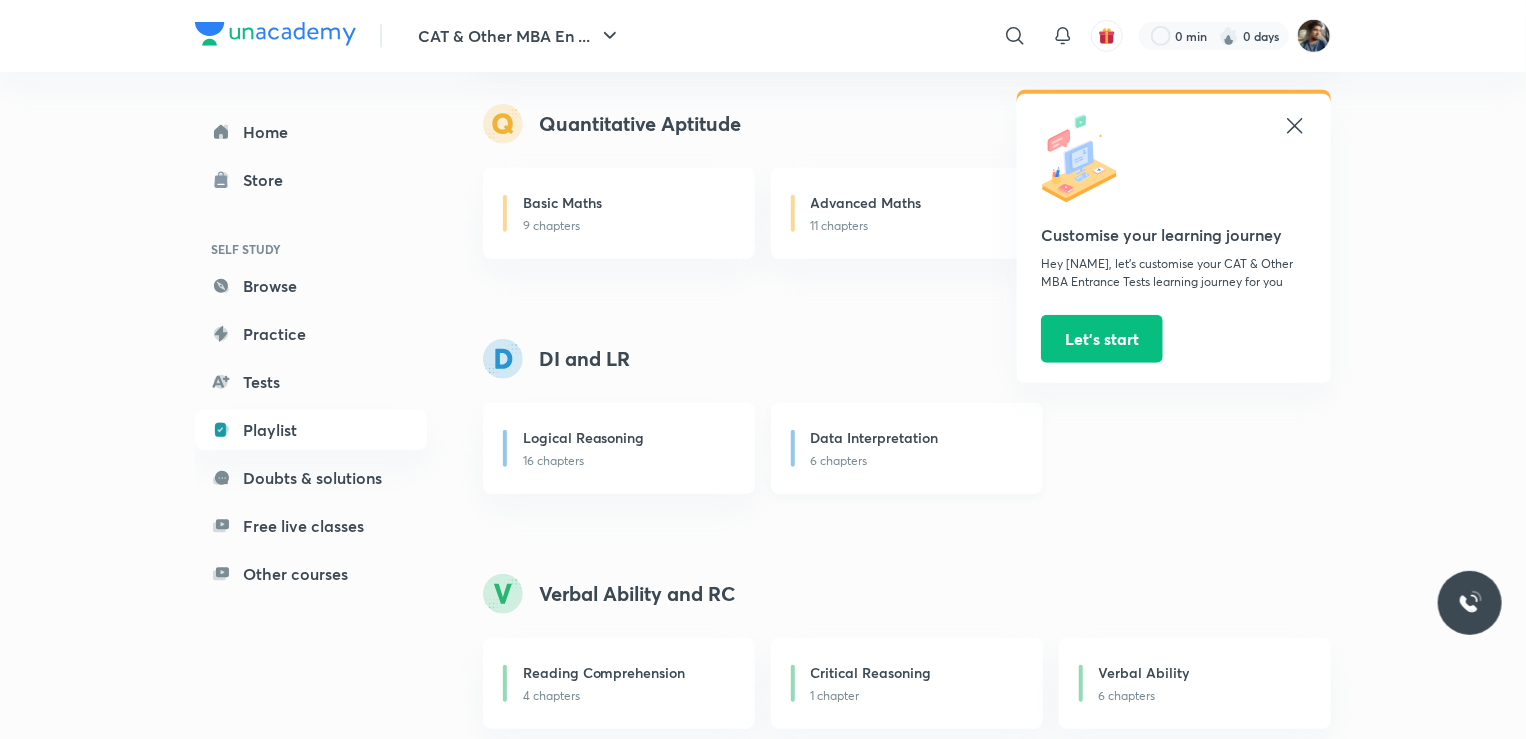 scroll, scrollTop: 700, scrollLeft: 0, axis: vertical 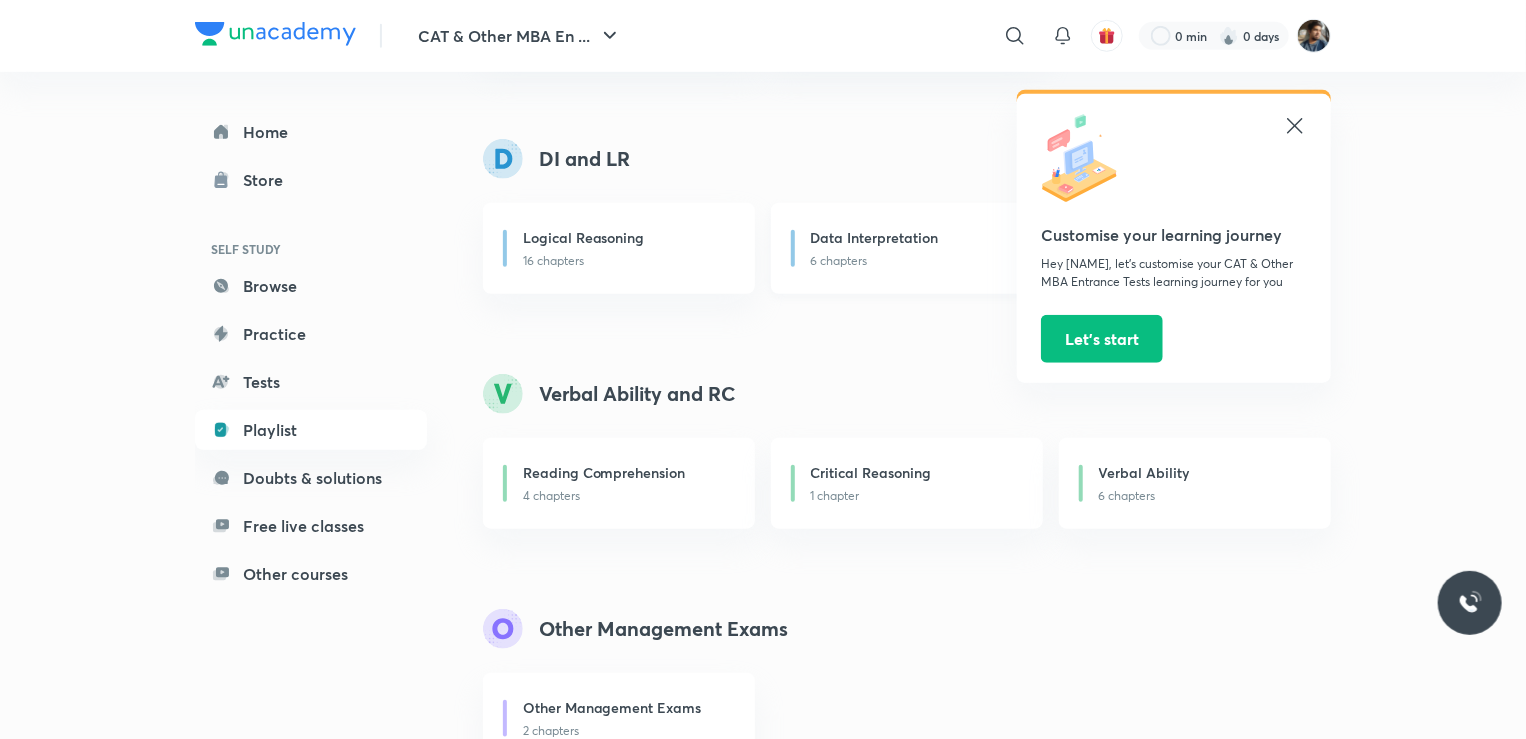 click on "6 chapters" at bounding box center [915, 261] 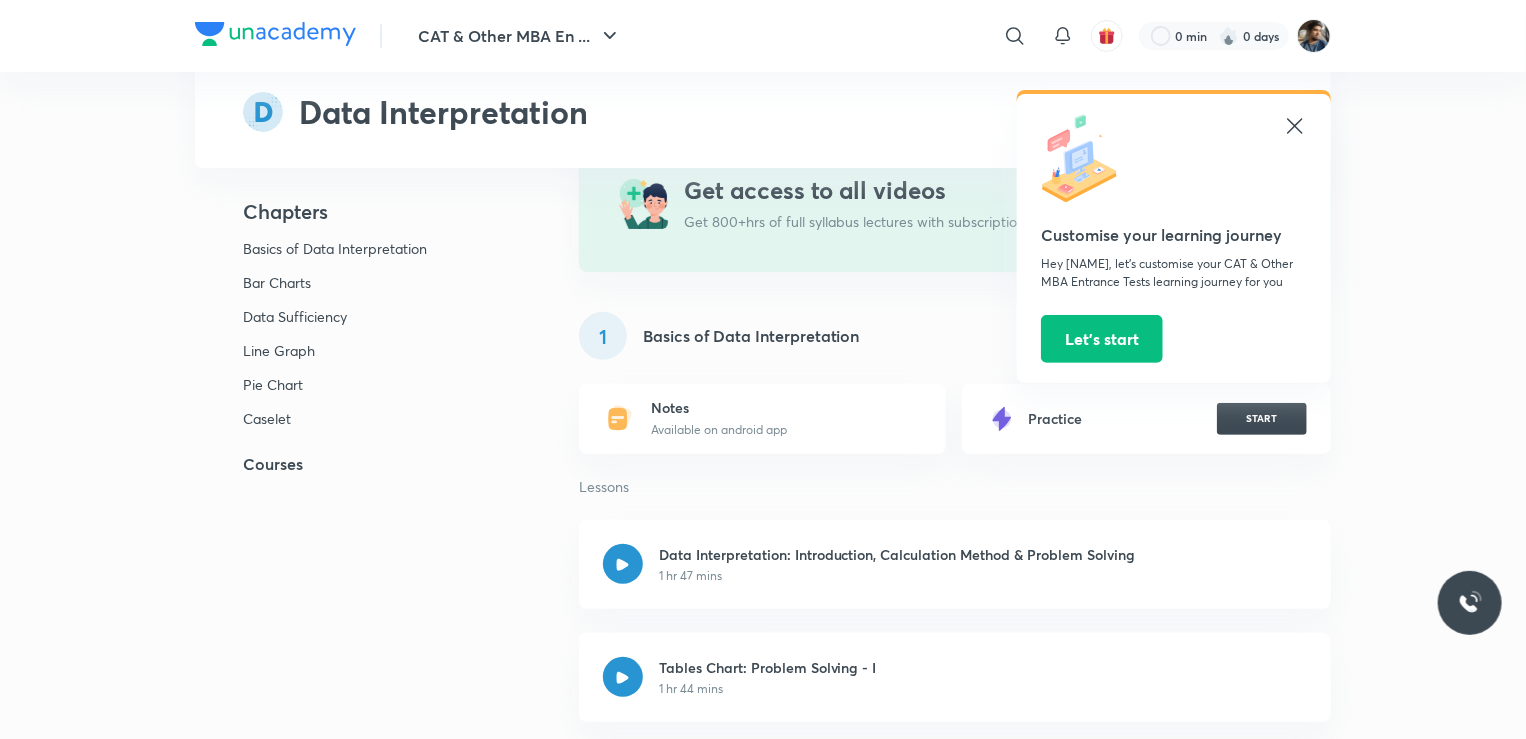 scroll, scrollTop: 600, scrollLeft: 0, axis: vertical 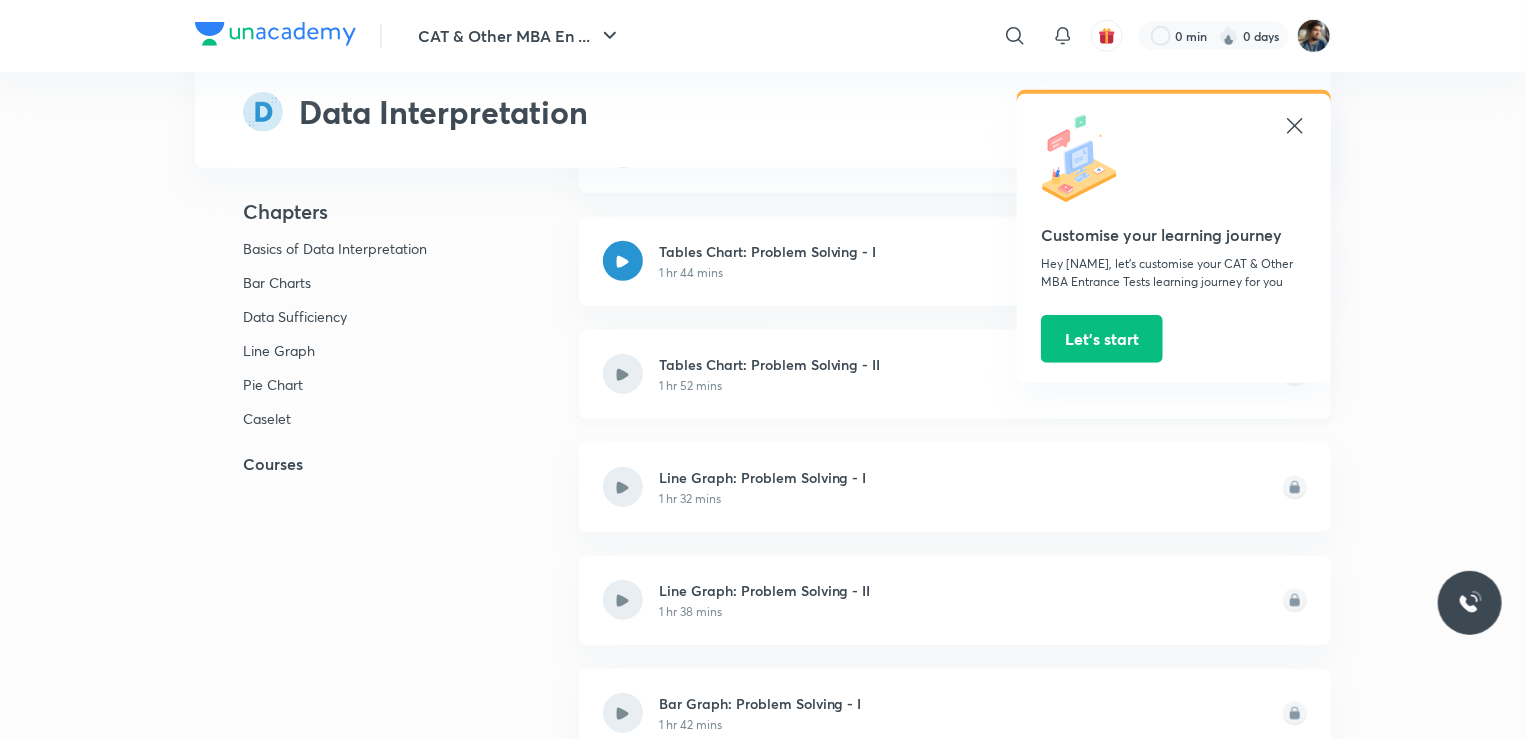 click on "Tables Chart: Problem Solving - II 1 hr 52 mins" at bounding box center (955, 374) 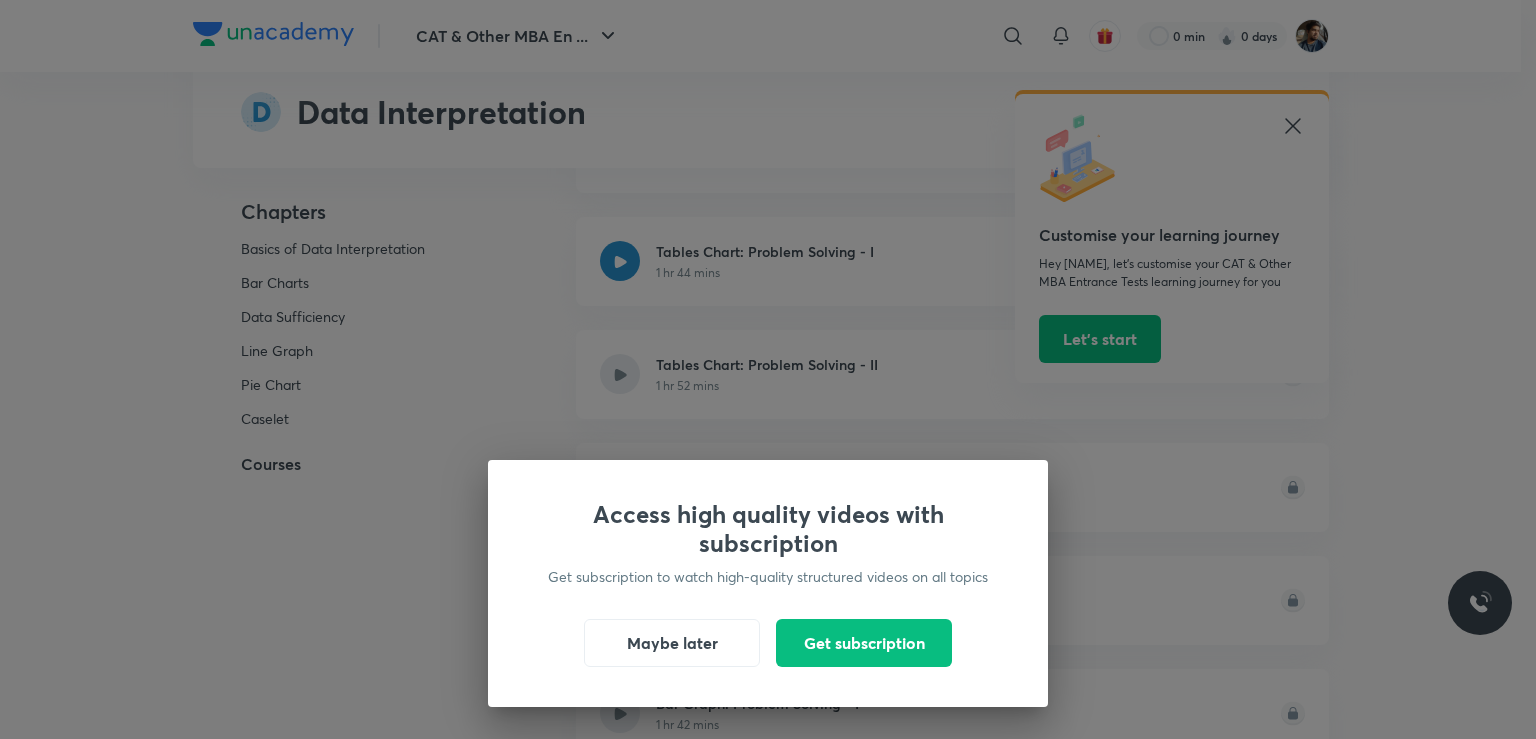 click on "Access high quality videos with subscription Get subscription to watch high-quality structured videos on all topics Maybe later Get subscription" at bounding box center [768, 369] 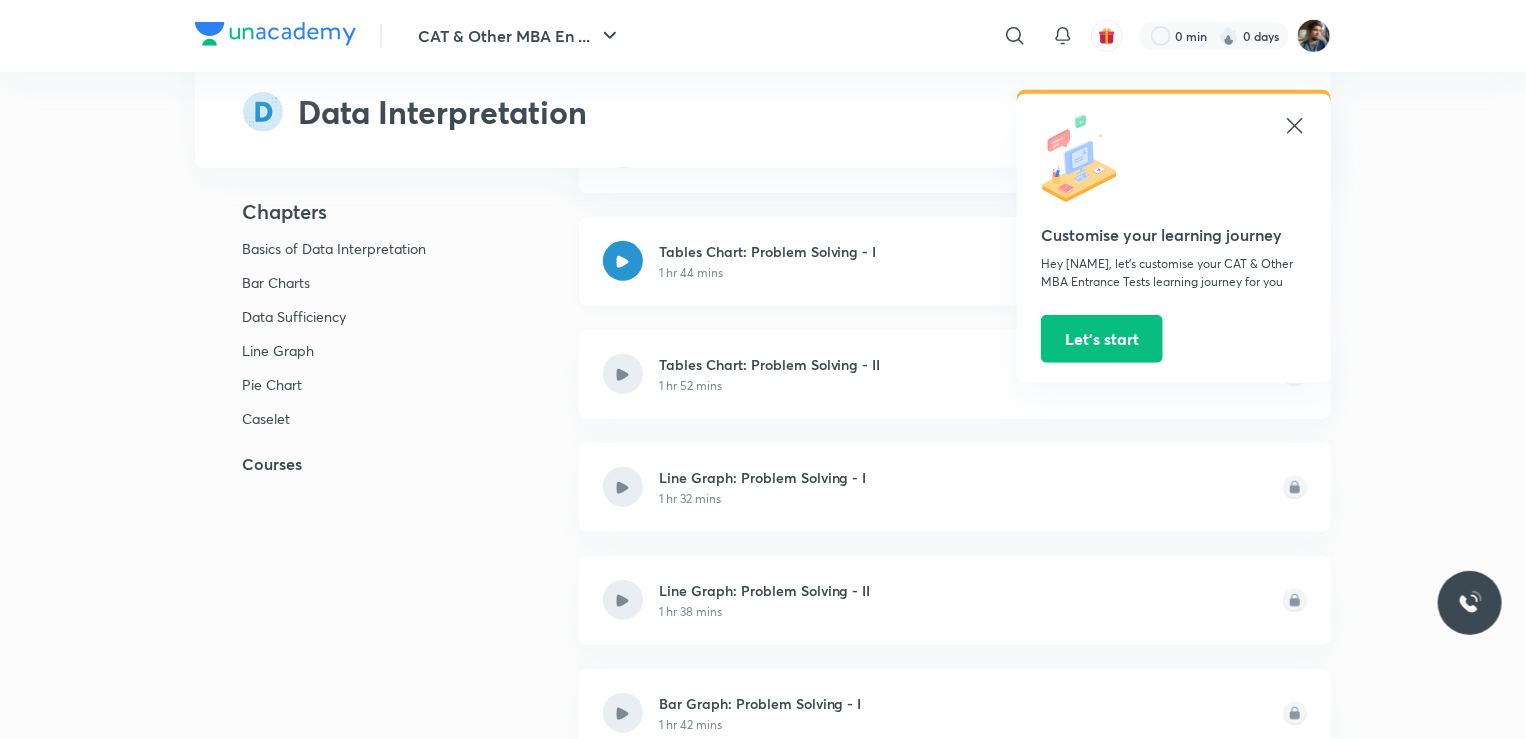 click on "1 hr 44 mins" at bounding box center (691, 273) 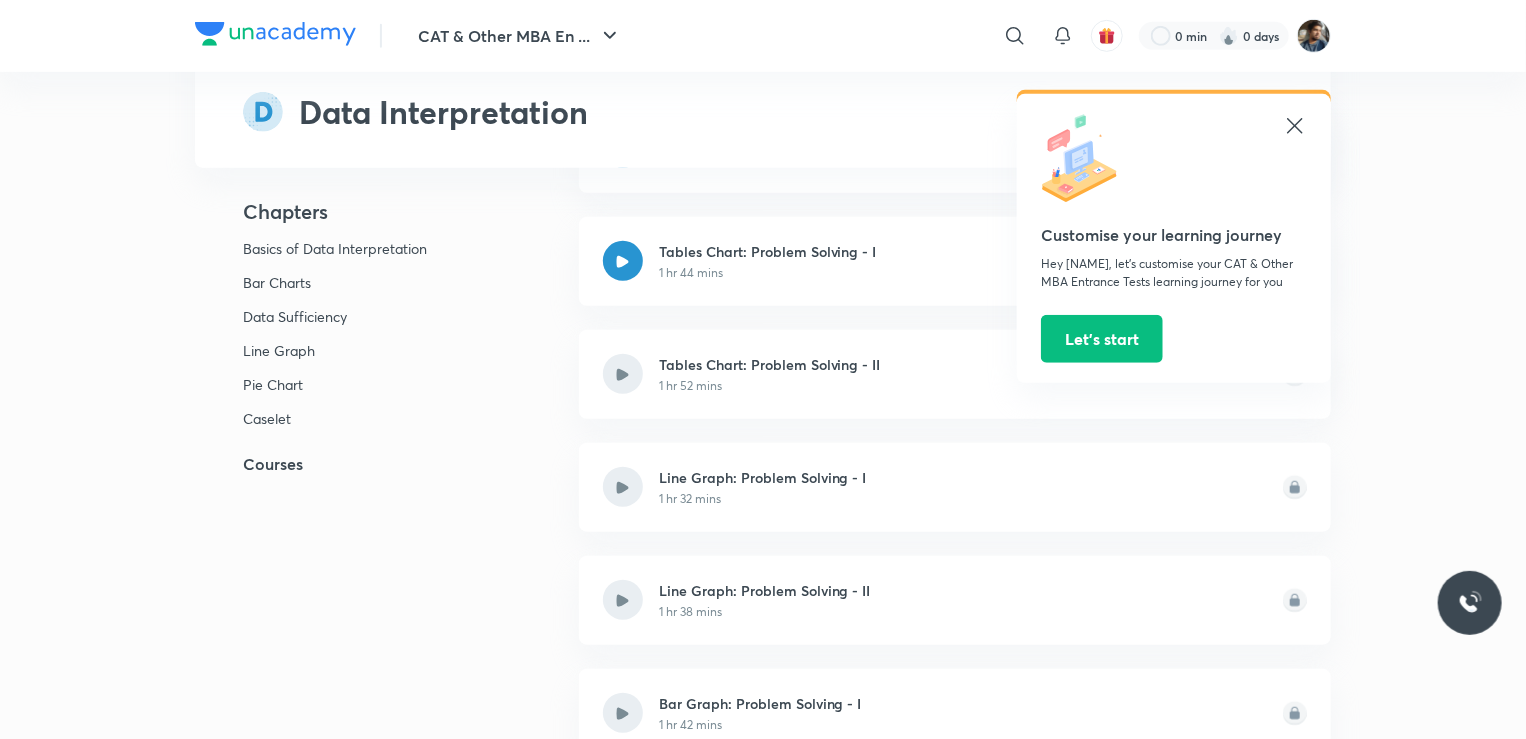 click on "Basics of Data Interpretation" at bounding box center [340, 249] 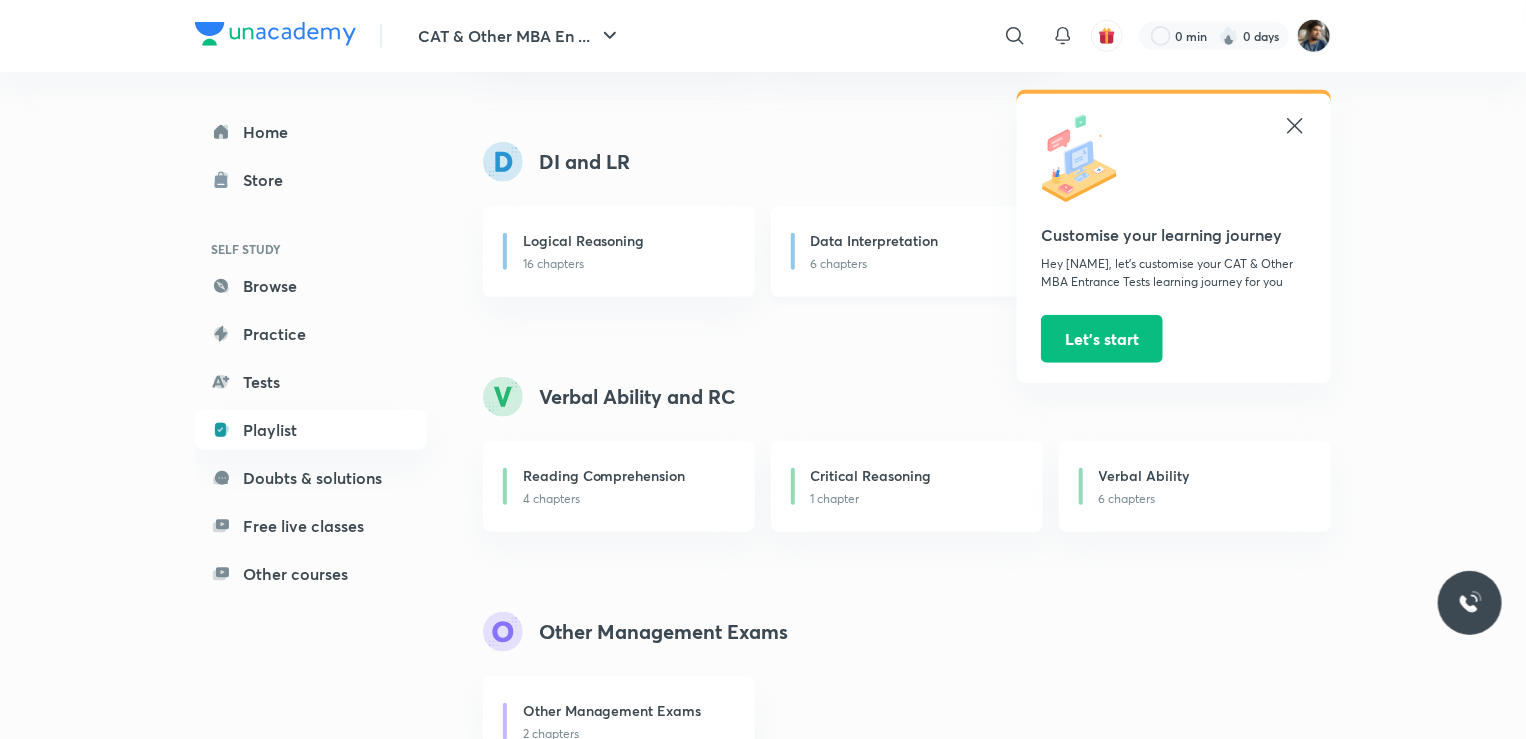 scroll, scrollTop: 700, scrollLeft: 0, axis: vertical 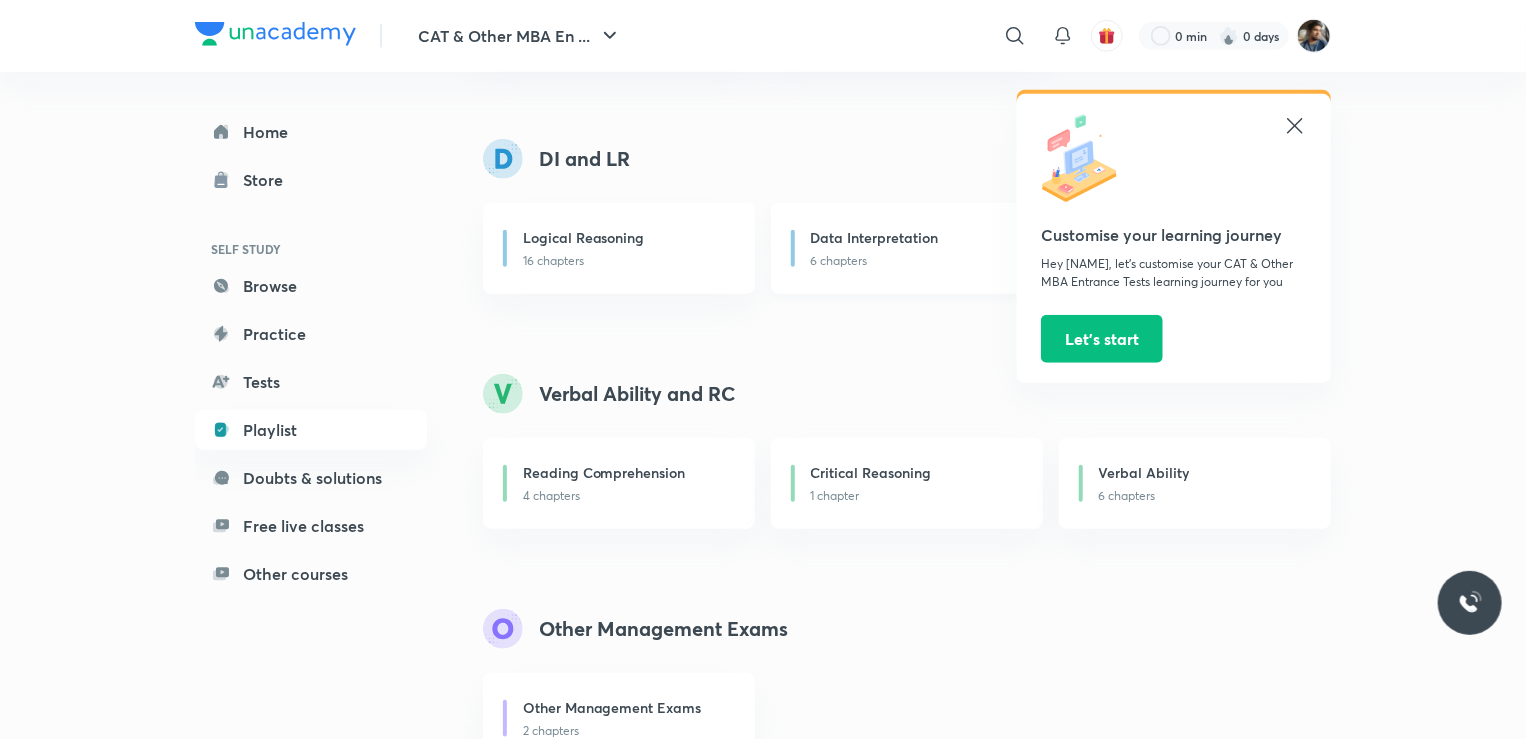 click on "Data Interpretation 6 chapters" at bounding box center (907, 248) 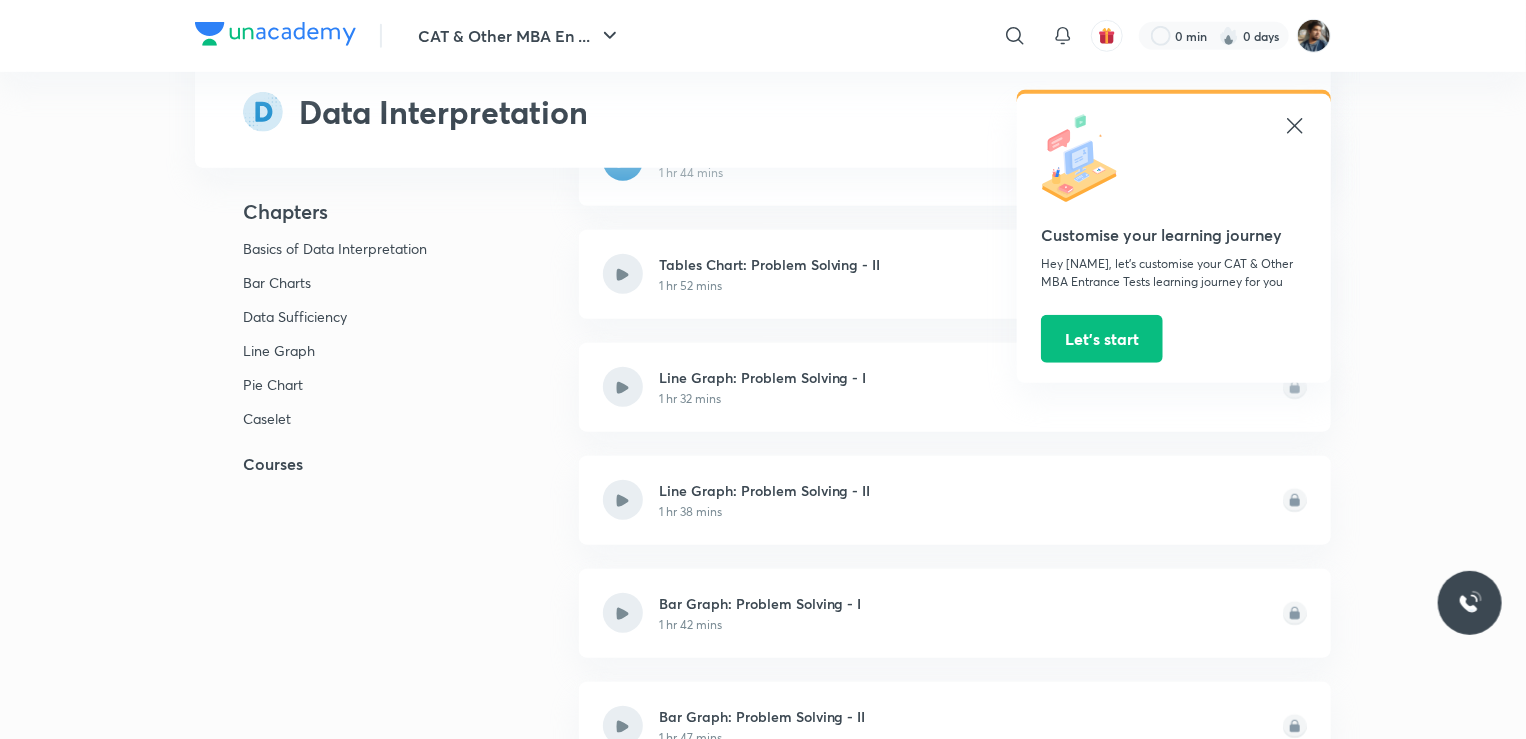 scroll, scrollTop: 0, scrollLeft: 0, axis: both 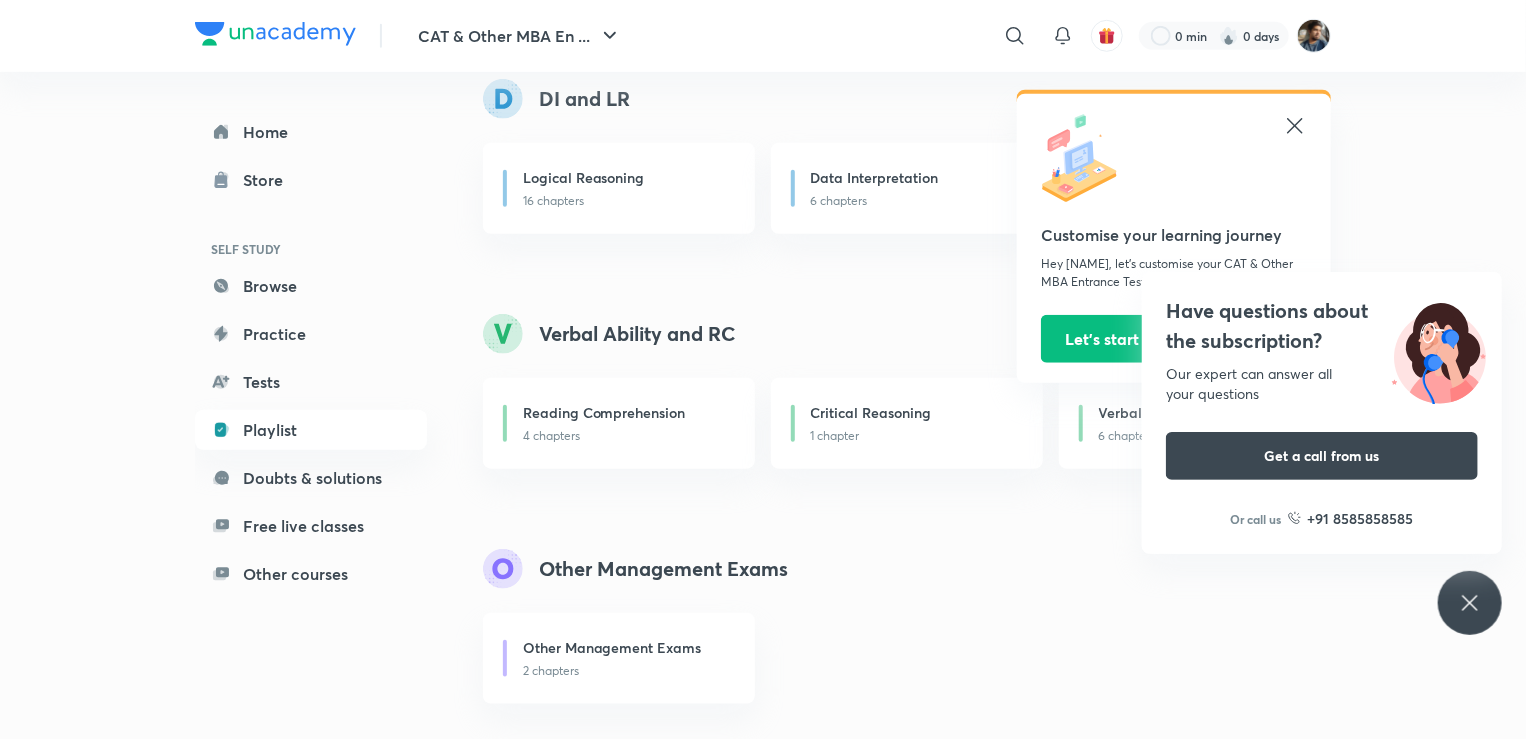 click on "Home Store SELF STUDY Browse Practice Tests Playlist Doubts & solutions Free live classes Other courses" at bounding box center (311, 353) 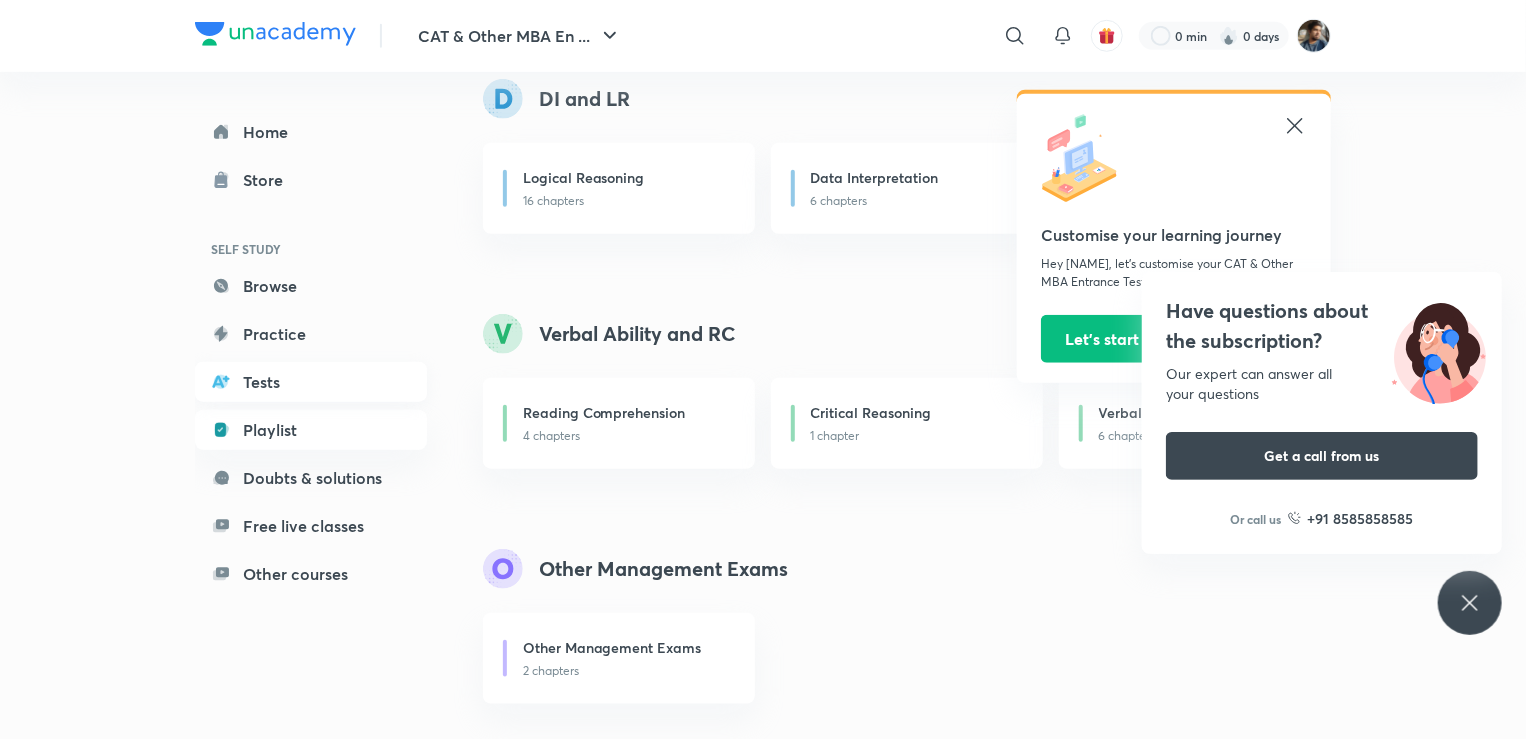 click on "Tests" at bounding box center [311, 382] 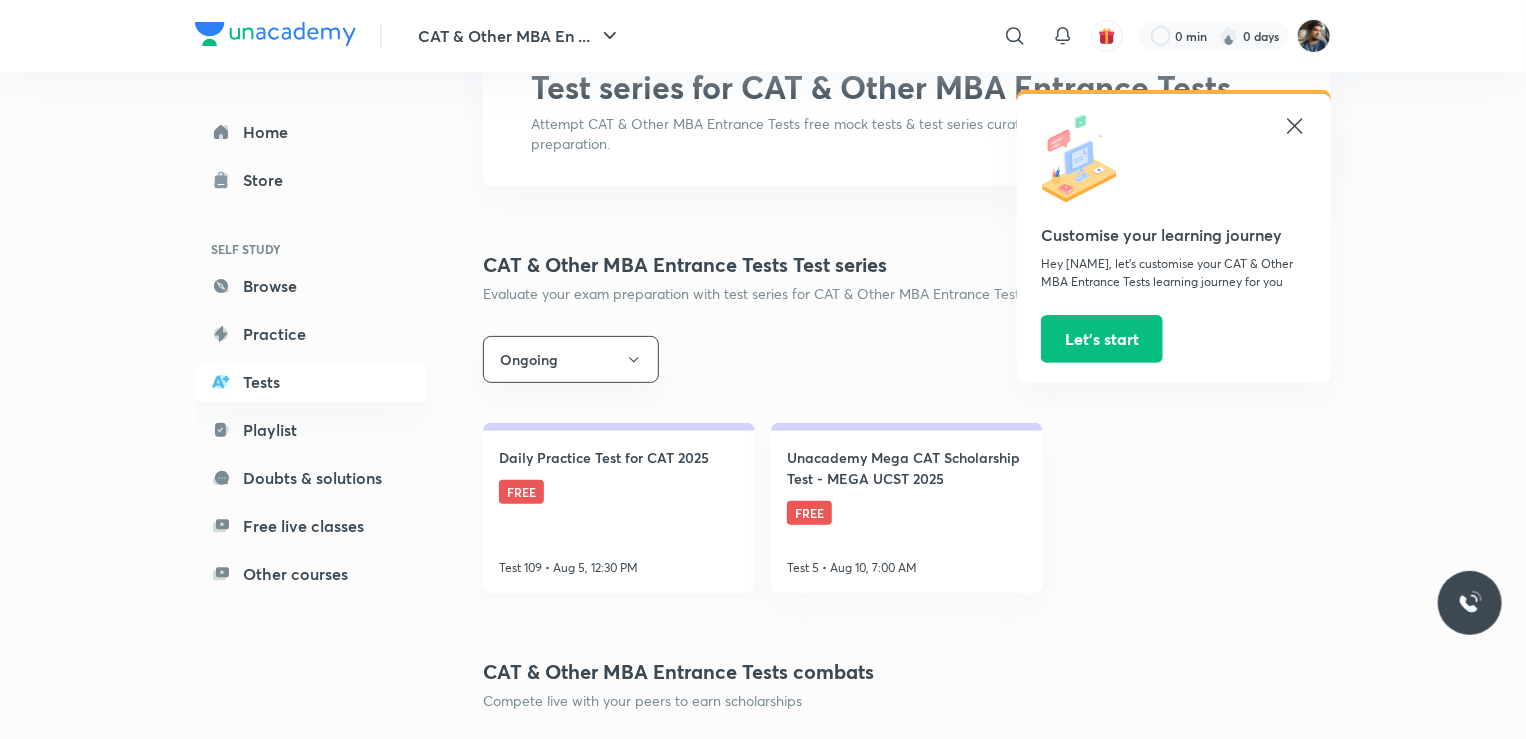 scroll, scrollTop: 400, scrollLeft: 0, axis: vertical 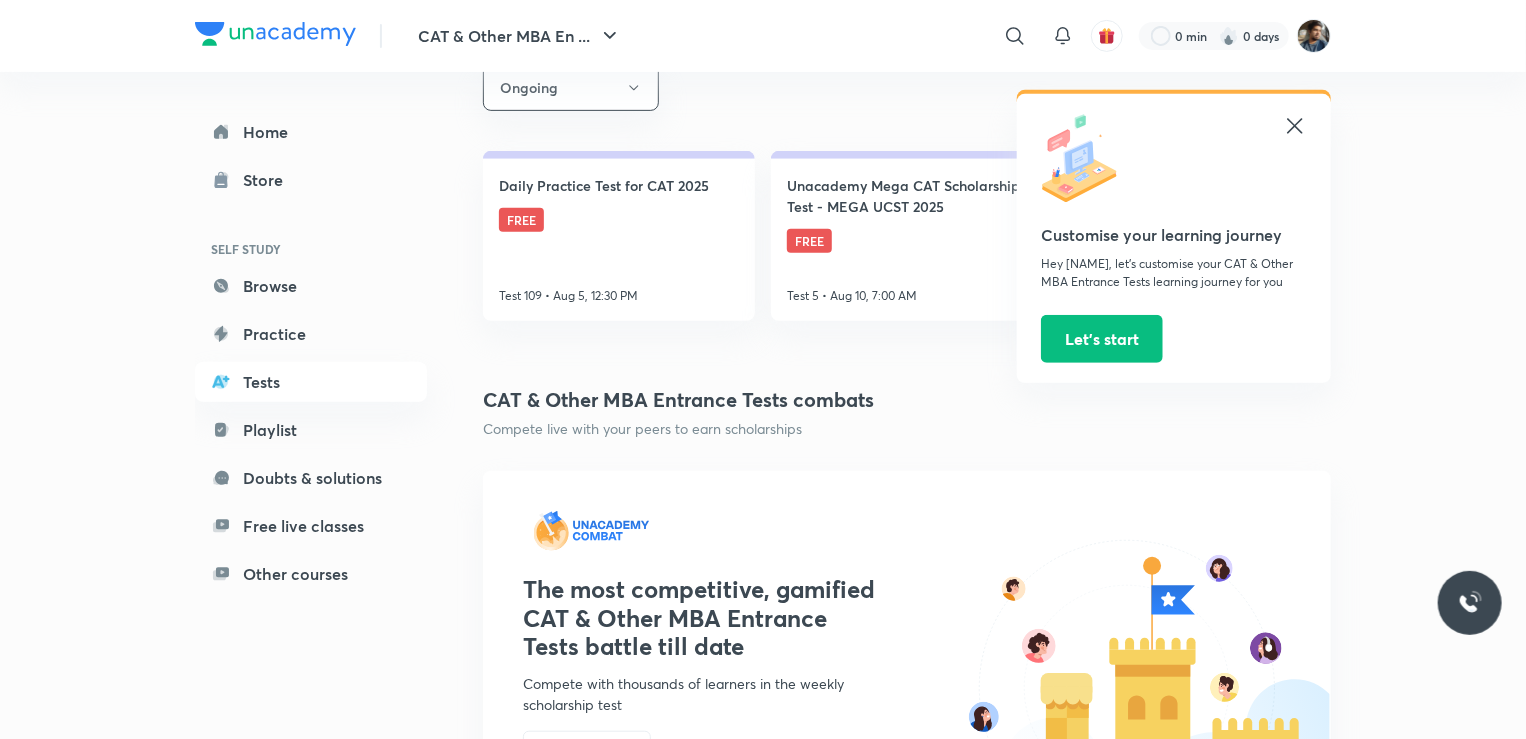 click 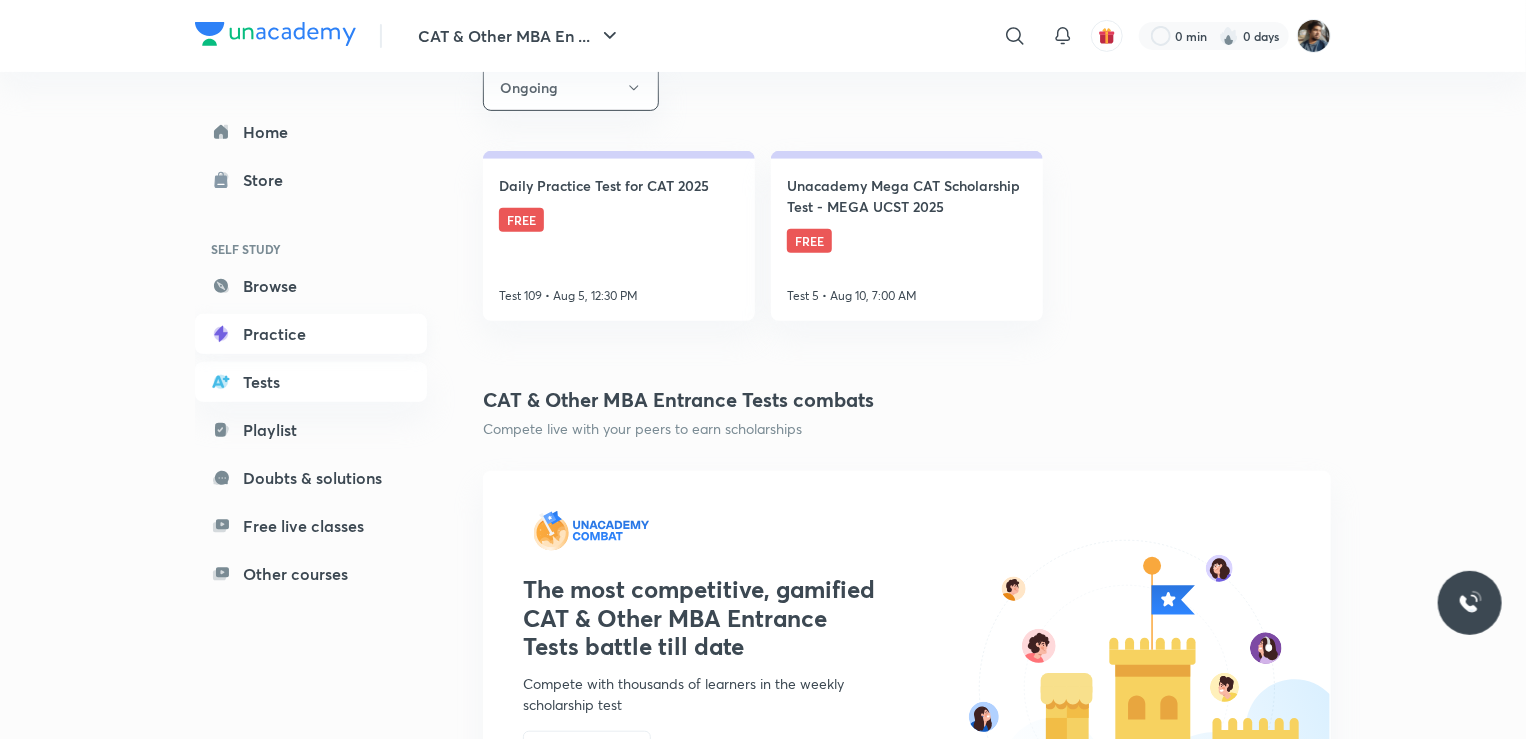 click on "Practice" at bounding box center (311, 334) 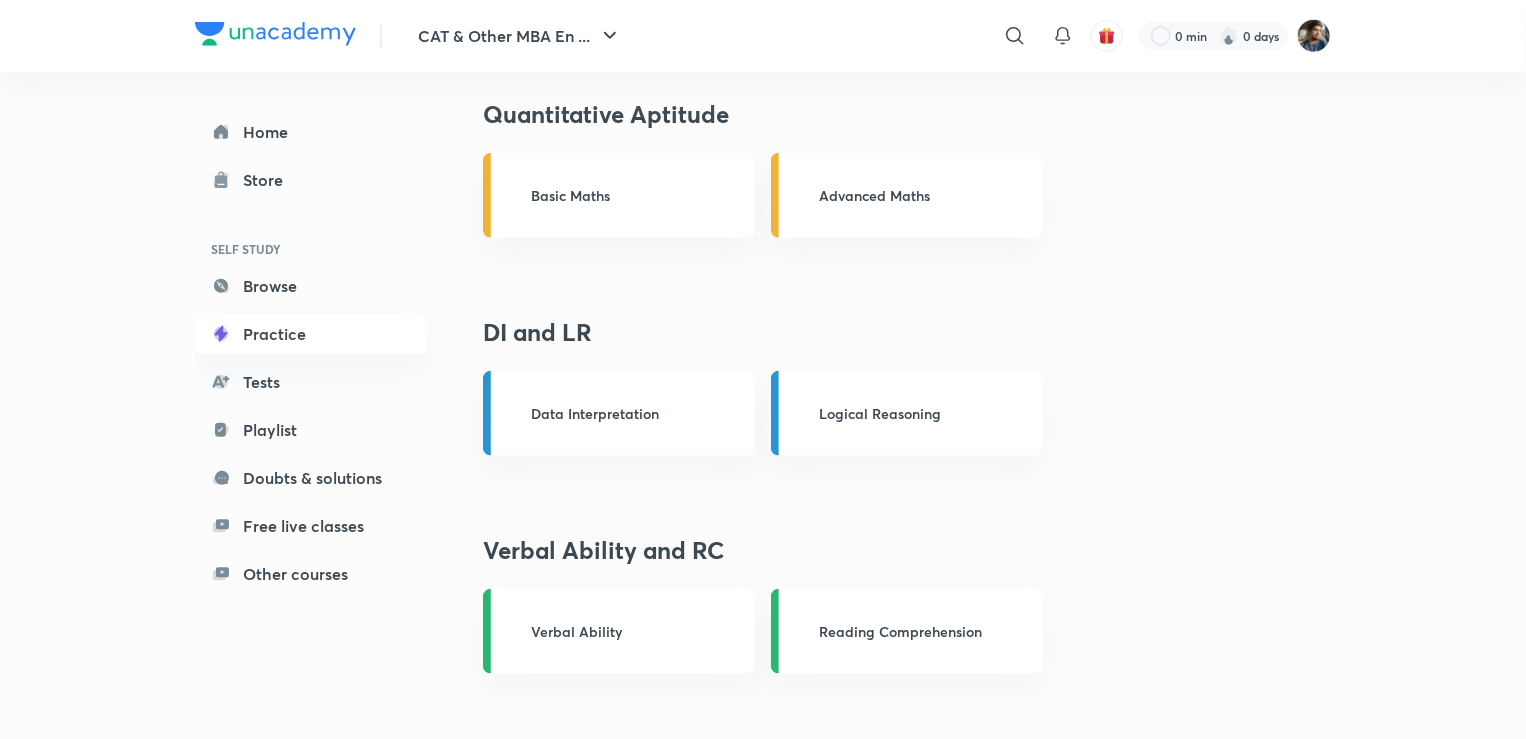 scroll, scrollTop: 592, scrollLeft: 0, axis: vertical 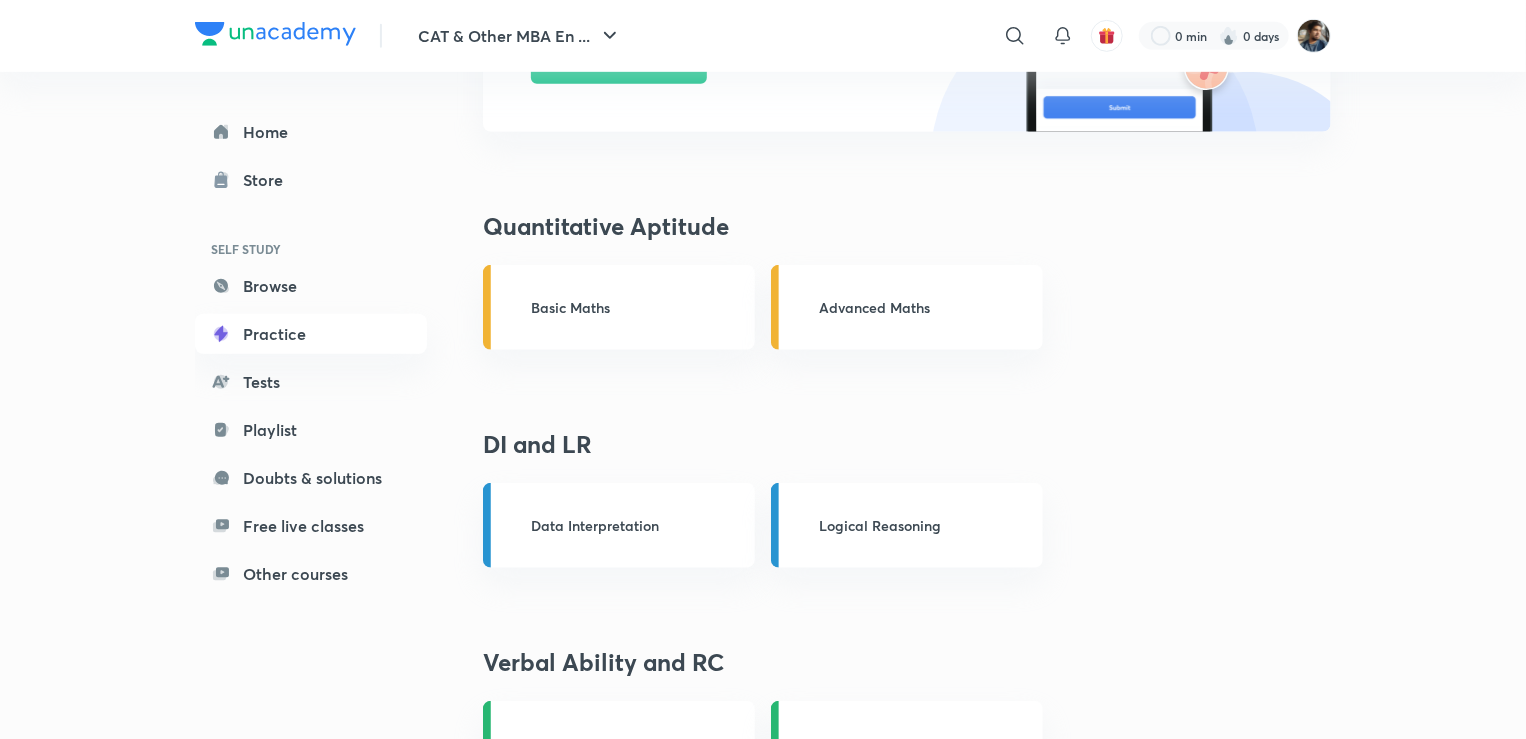 click on "Basic Maths" at bounding box center [619, 307] 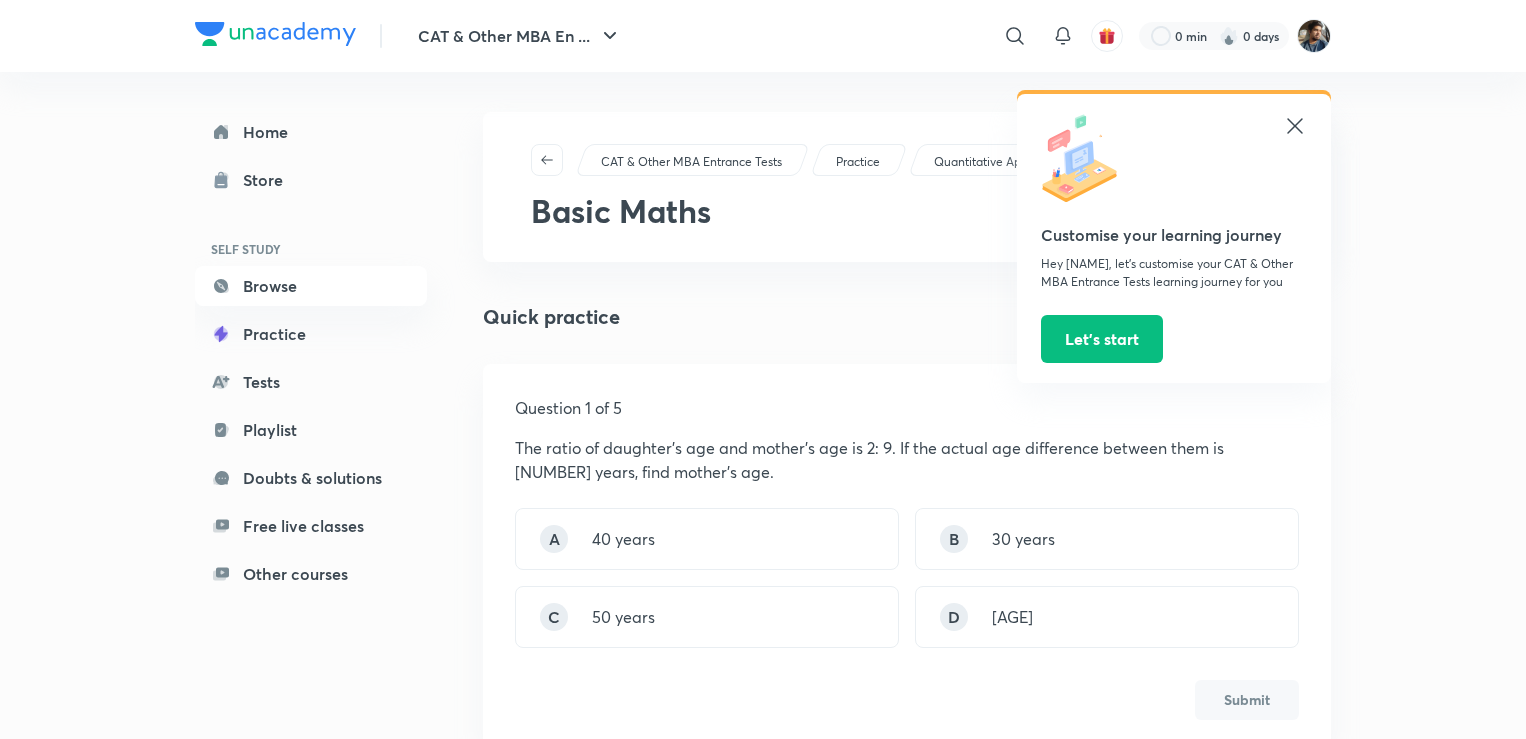 scroll, scrollTop: 900, scrollLeft: 0, axis: vertical 